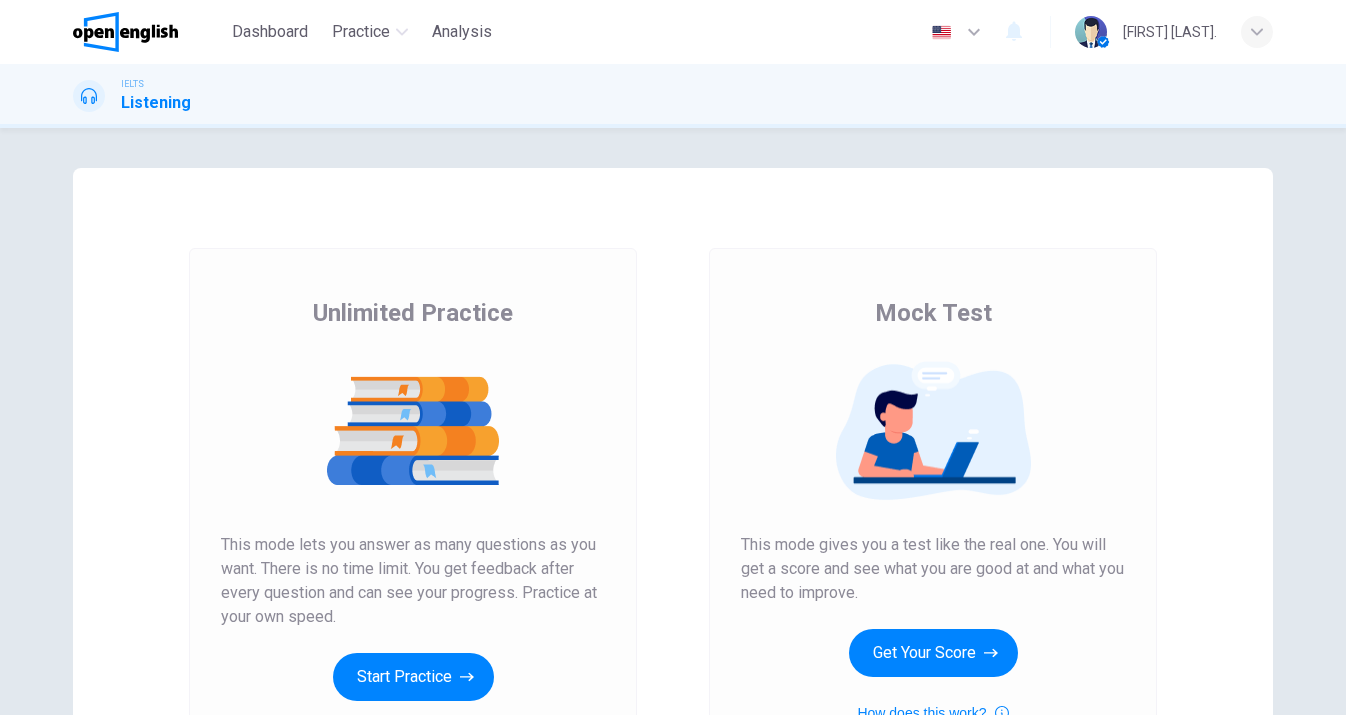 scroll, scrollTop: 0, scrollLeft: 0, axis: both 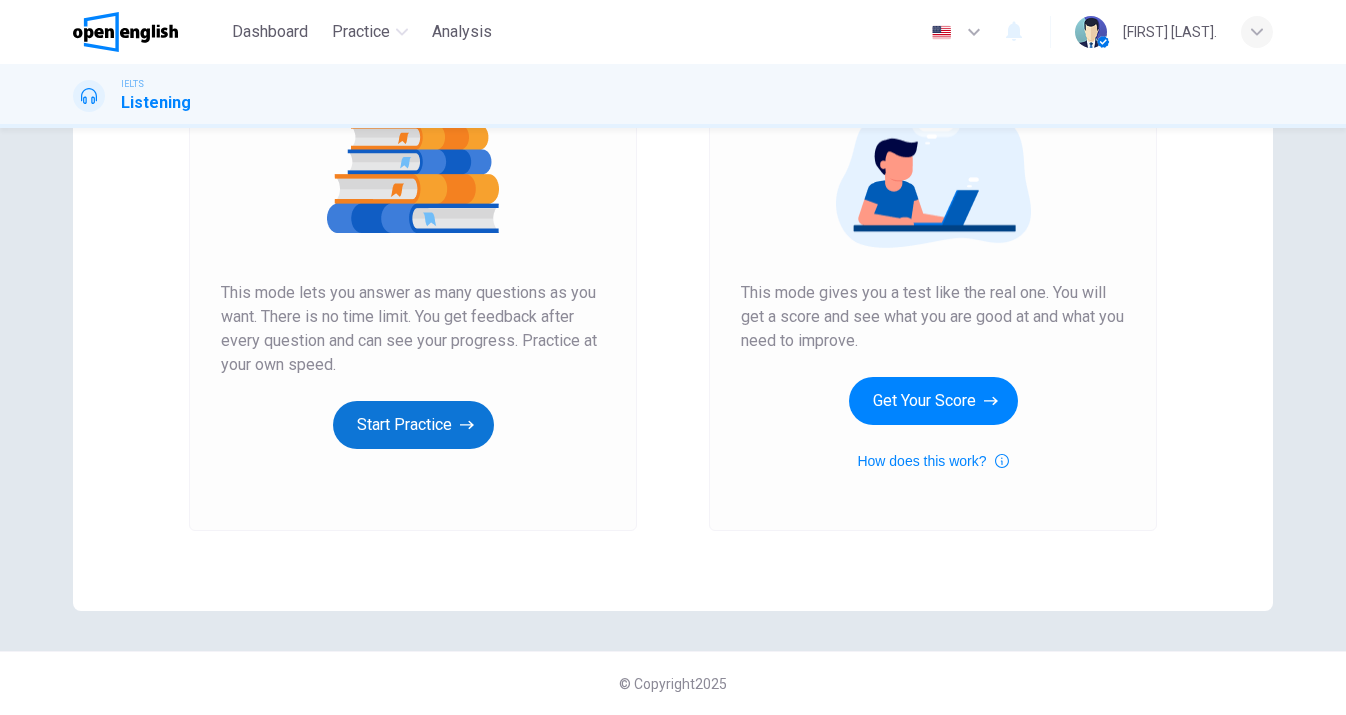 click 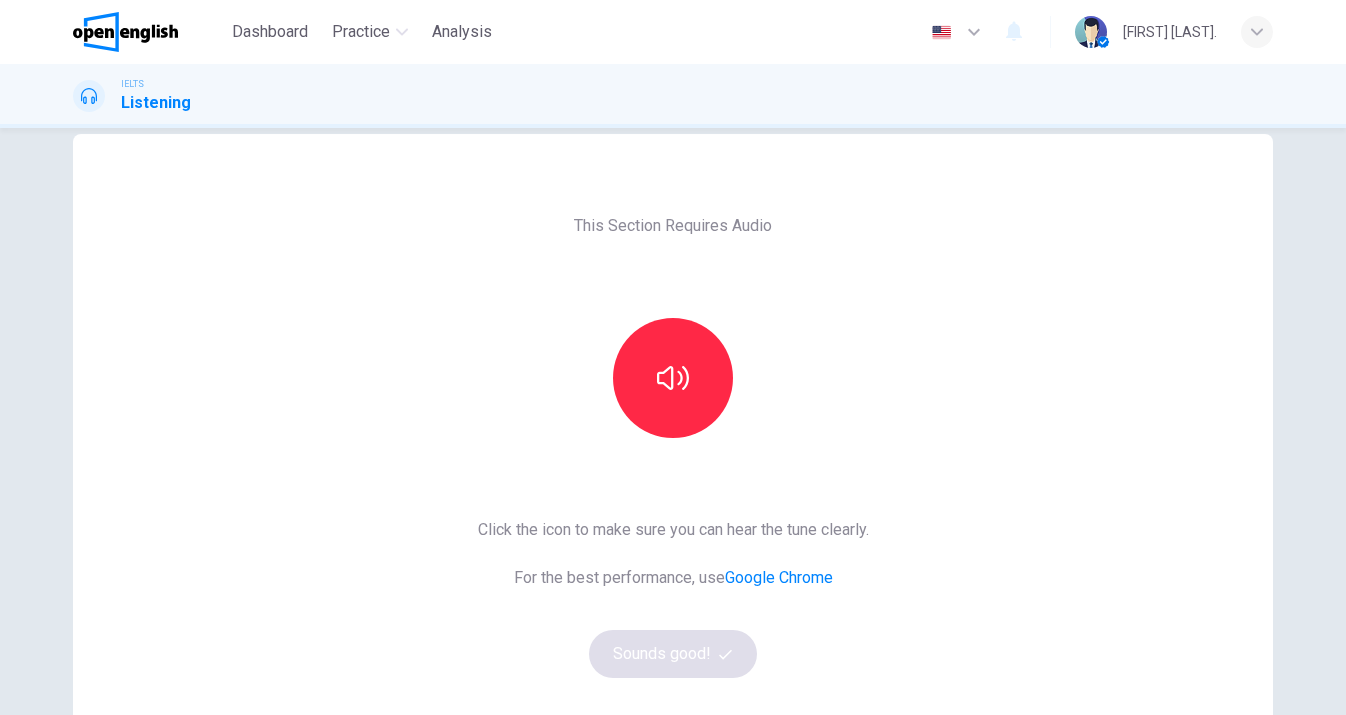 scroll, scrollTop: 50, scrollLeft: 0, axis: vertical 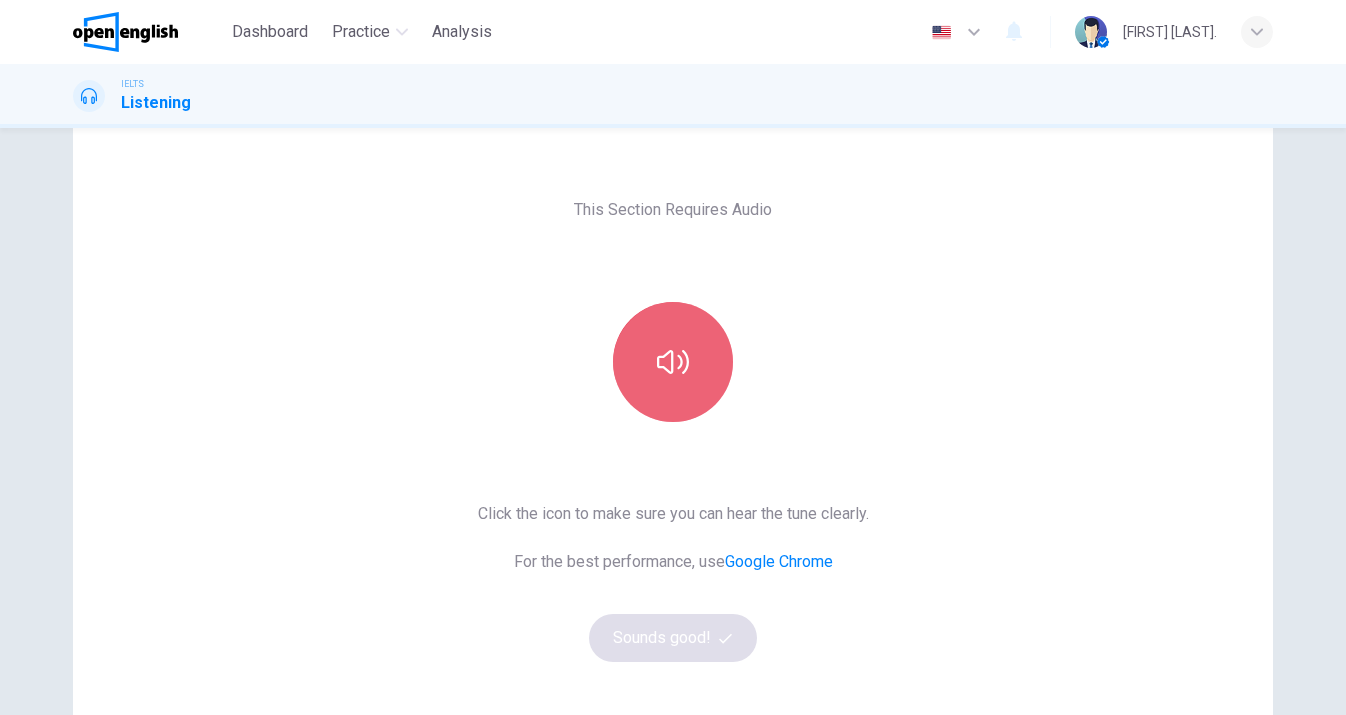 click at bounding box center [673, 362] 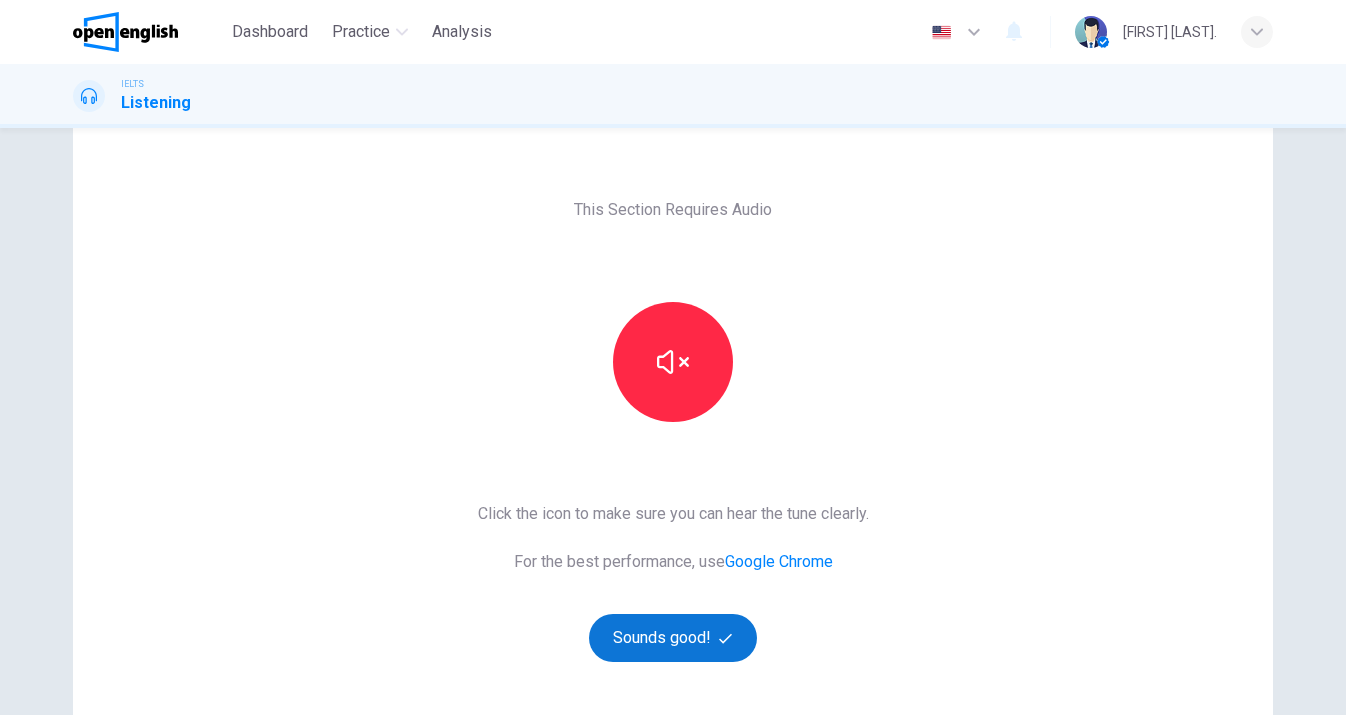 click on "Sounds good!" at bounding box center (673, 638) 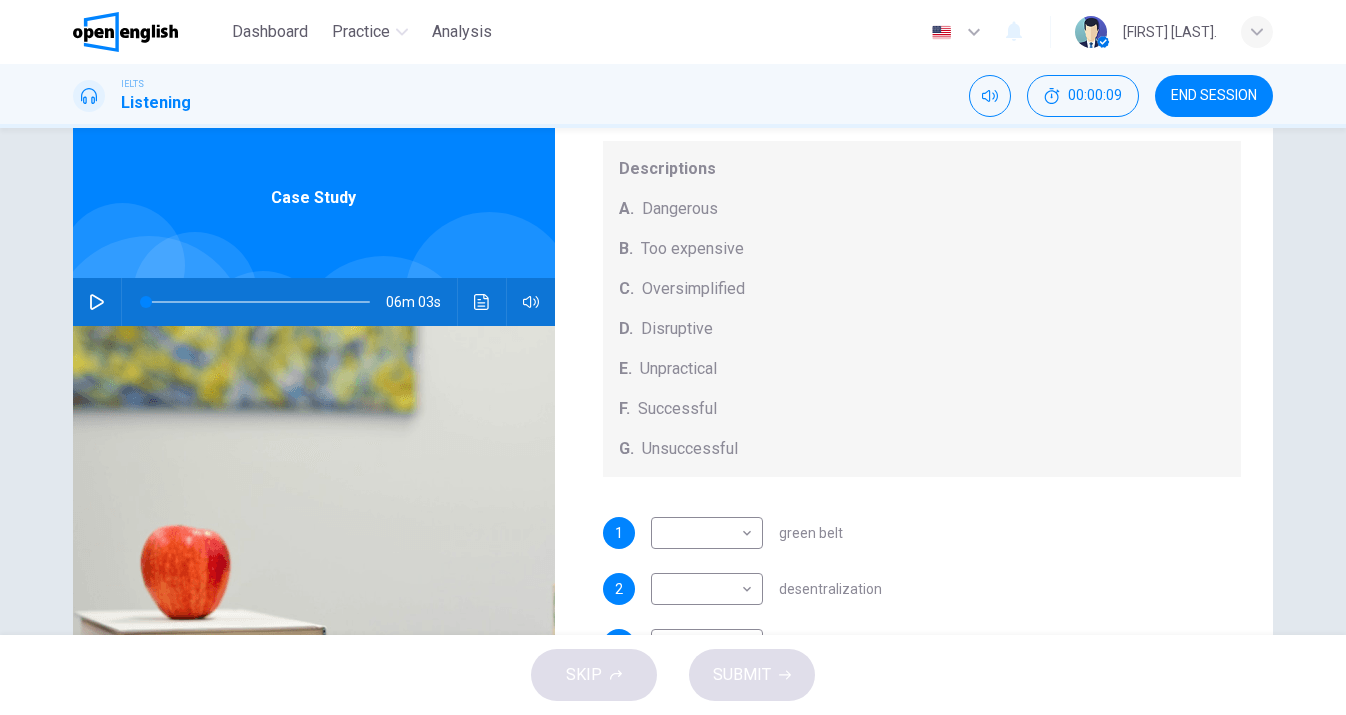 scroll, scrollTop: 185, scrollLeft: 0, axis: vertical 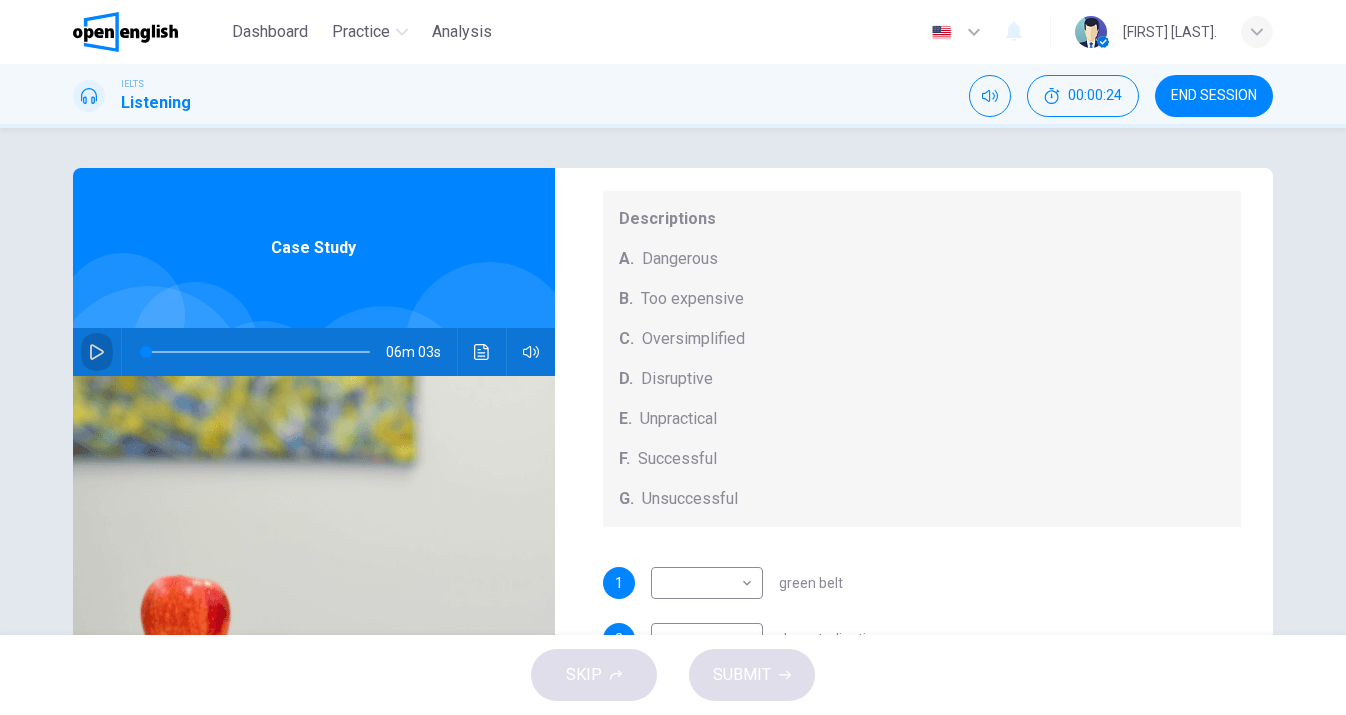 click 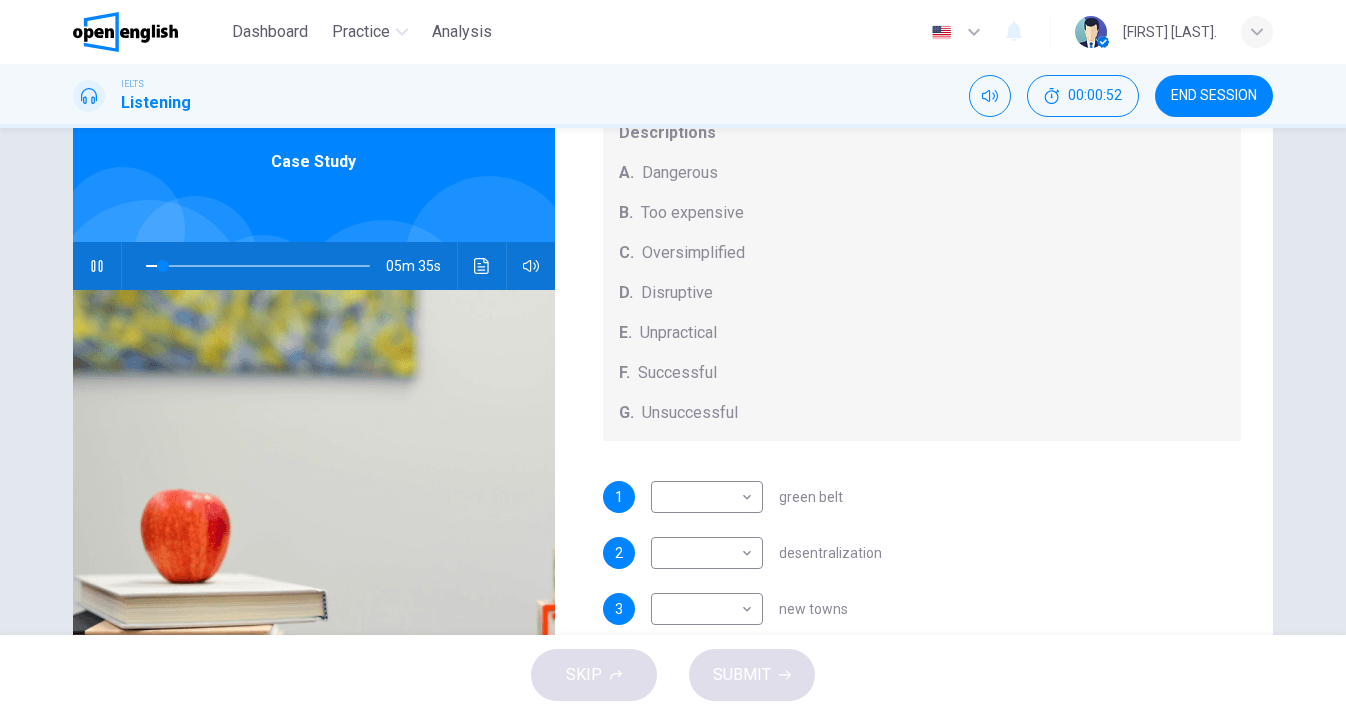scroll, scrollTop: 91, scrollLeft: 0, axis: vertical 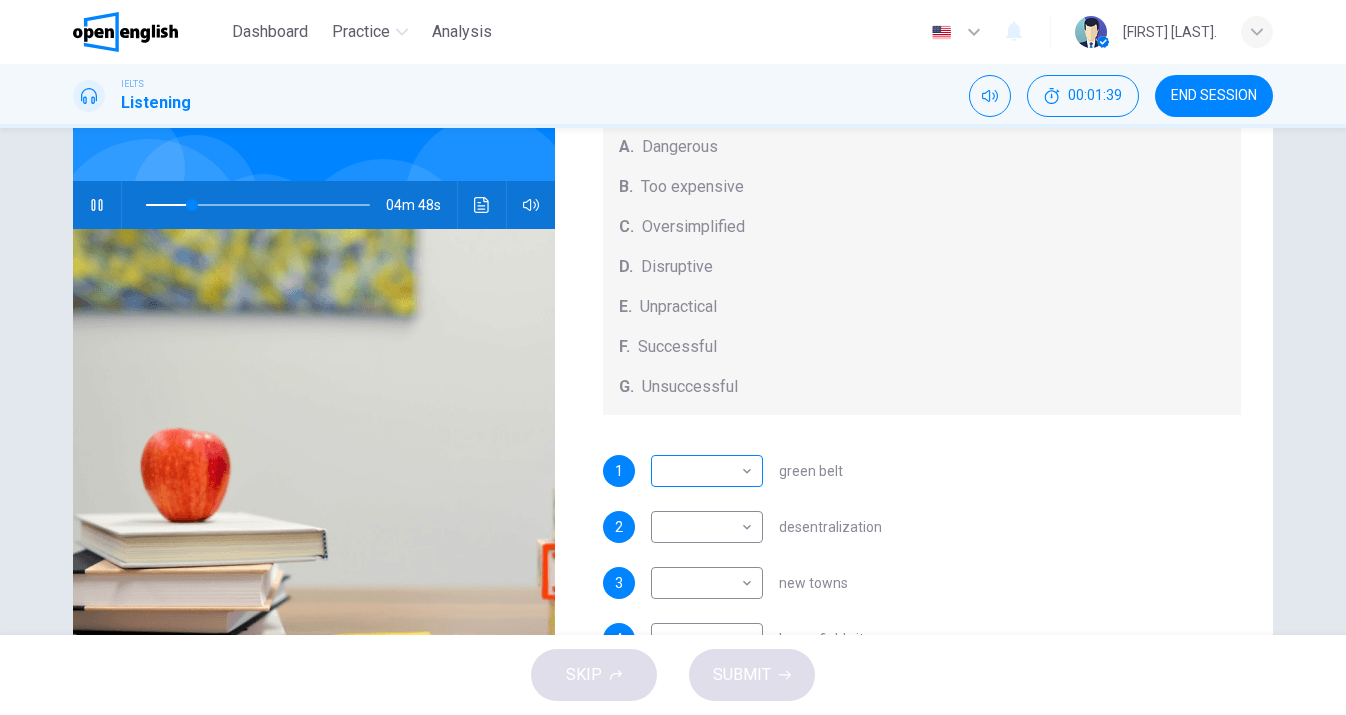 click on "This site uses cookies, as explained in our  Privacy Policy . If you agree to the use of cookies, please click the Accept button and continue to browse our site.   Privacy Policy Accept This site uses cookies, as explained in our  Privacy Policy . If you agree to the use of cookies, please click the Accept button and continue to browse our site.   Privacy Policy Accept Dashboard Practice Analysis English ** ​ [FIRST] [LAST] . IELTS Listening 00:01:39 END SESSION Questions 1 - 5 How do the speakers describe the green urban planning options? Choose  FIVE  descriptions from the box and select the correct letter next to the questions. Descriptions A. Dangerous B. Too expensive C. Oversimplified  D. Disruptive E. Unpractical F. Successful G. Unsuccessful 1 ​ ​ green belt 2 ​ ​ desentralization 3 ​ ​ new towns 4 ​ ​ brownfield sites 5 ​ ​ pedestrianized zones Case Study 04m 48s SKIP SUBMIT Open English - Online English Dashboard Practice Analysis Notifications 1 © Copyright  2025" at bounding box center [673, 357] 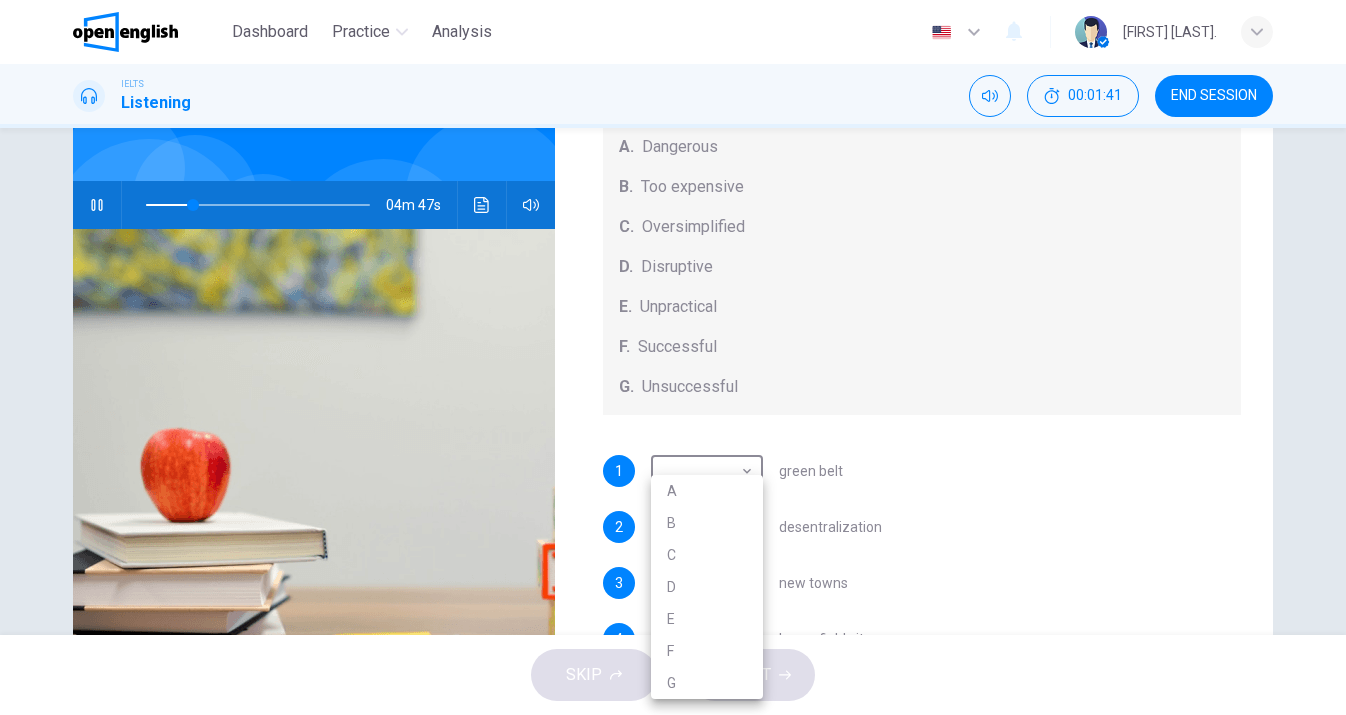 type on "**" 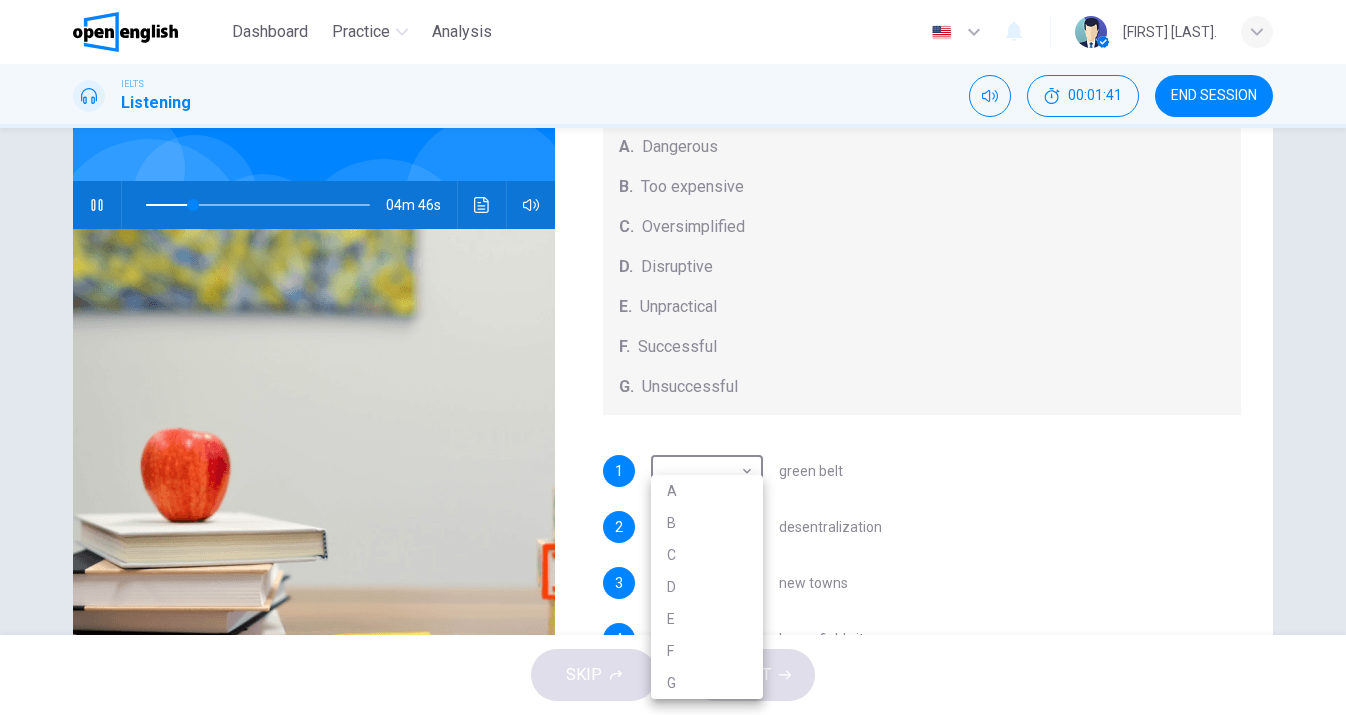 click on "F" at bounding box center [707, 651] 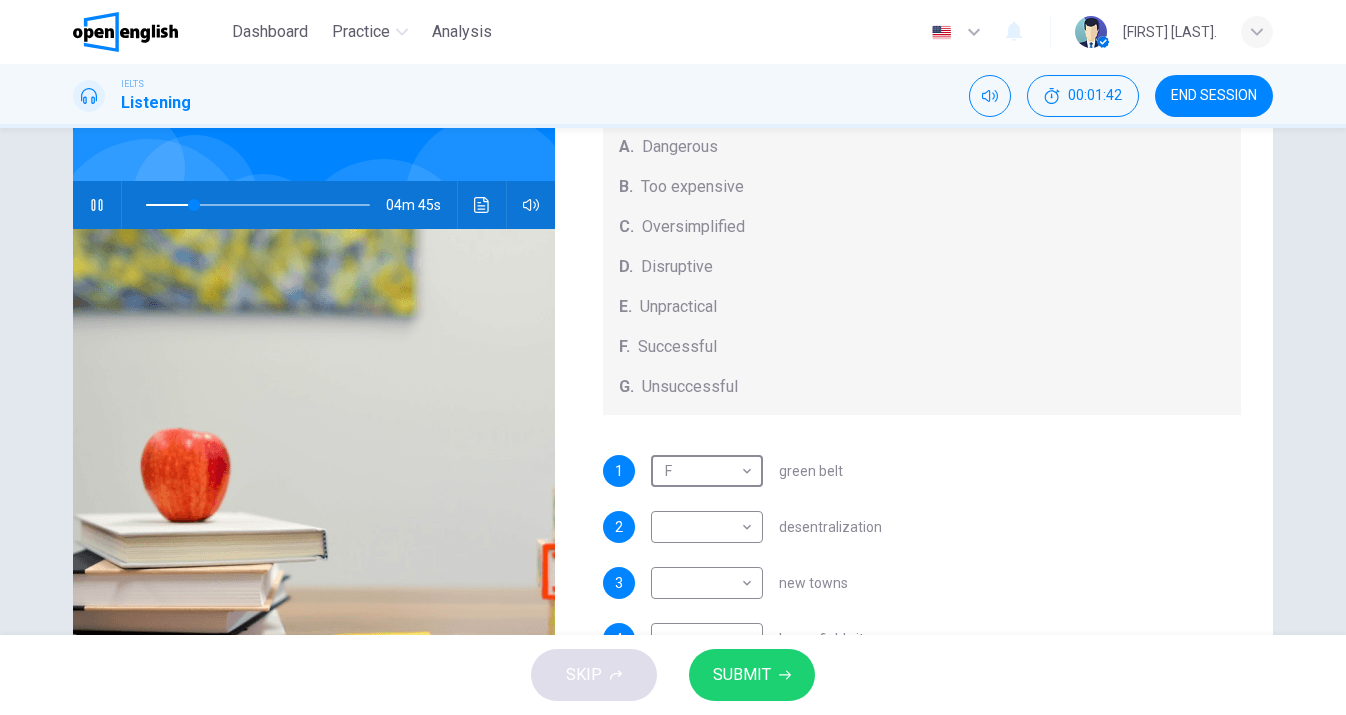 click on "2 ​ ​ desentralization" at bounding box center [922, 527] 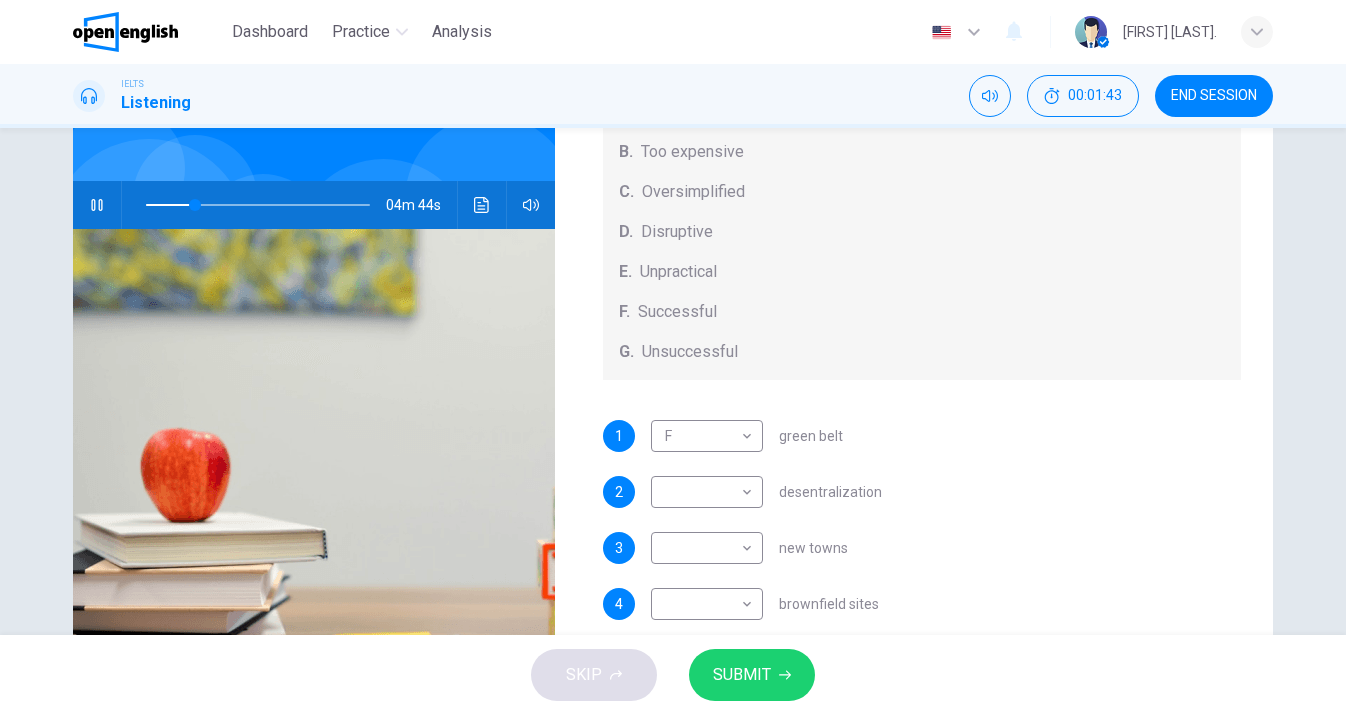 scroll, scrollTop: 185, scrollLeft: 0, axis: vertical 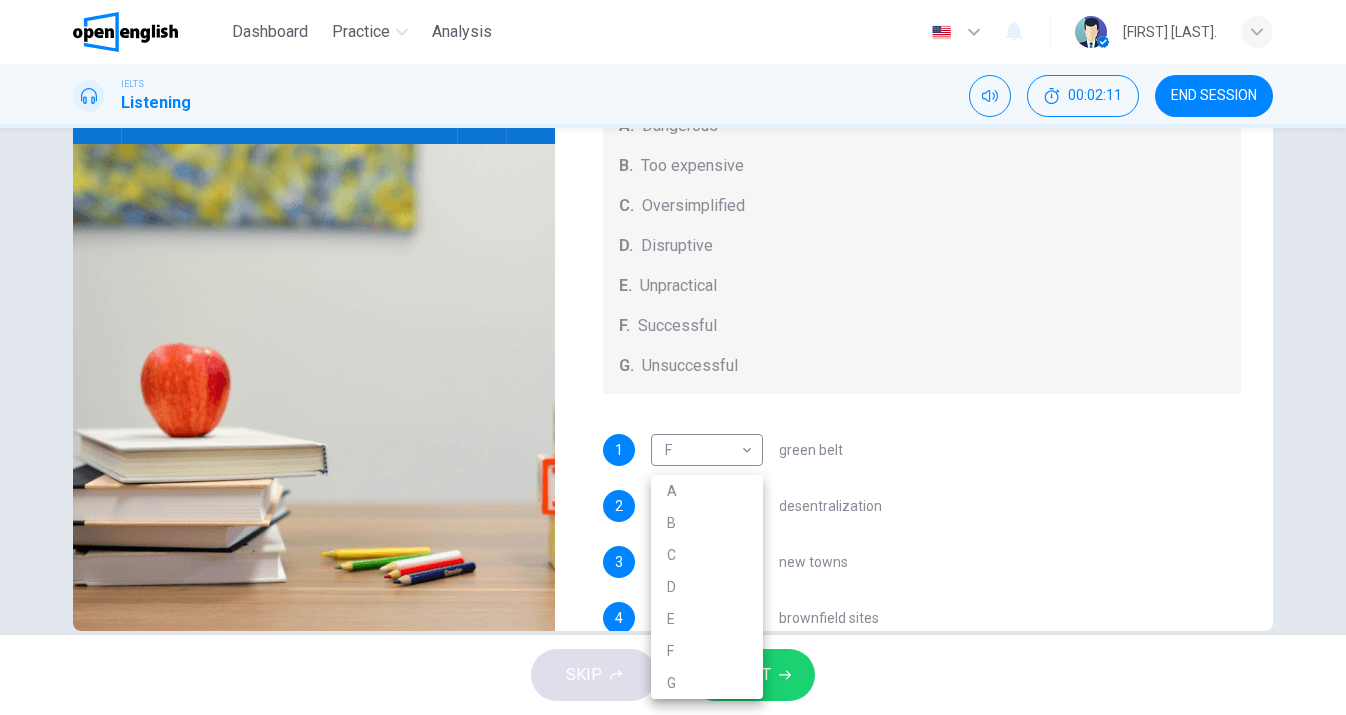 click on "This site uses cookies, as explained in our  Privacy Policy . If you agree to the use of cookies, please click the Accept button and continue to browse our site.   Privacy Policy Accept This site uses cookies, as explained in our  Privacy Policy . If you agree to the use of cookies, please click the Accept button and continue to browse our site.   Privacy Policy Accept Dashboard Practice Analysis English ** ​ [FIRST] [LAST] . IELTS Listening 00:02:11 END SESSION Questions 1 - 5 How do the speakers describe the green urban planning options? Choose  FIVE  descriptions from the box and select the correct letter next to the questions. Descriptions A. Dangerous B. Too expensive C. Oversimplified  D. Disruptive E. Unpractical F. Successful G. Unsuccessful 1 F * ​ green belt 2 ​ ​ desentralization 3 ​ ​ new towns 4 ​ ​ brownfield sites 5 ​ ​ pedestrianized zones Case Study 04m 16s SKIP SUBMIT Open English - Online English Dashboard Practice Analysis Notifications 1 © Copyright  2025 A B C D E F G" at bounding box center (673, 357) 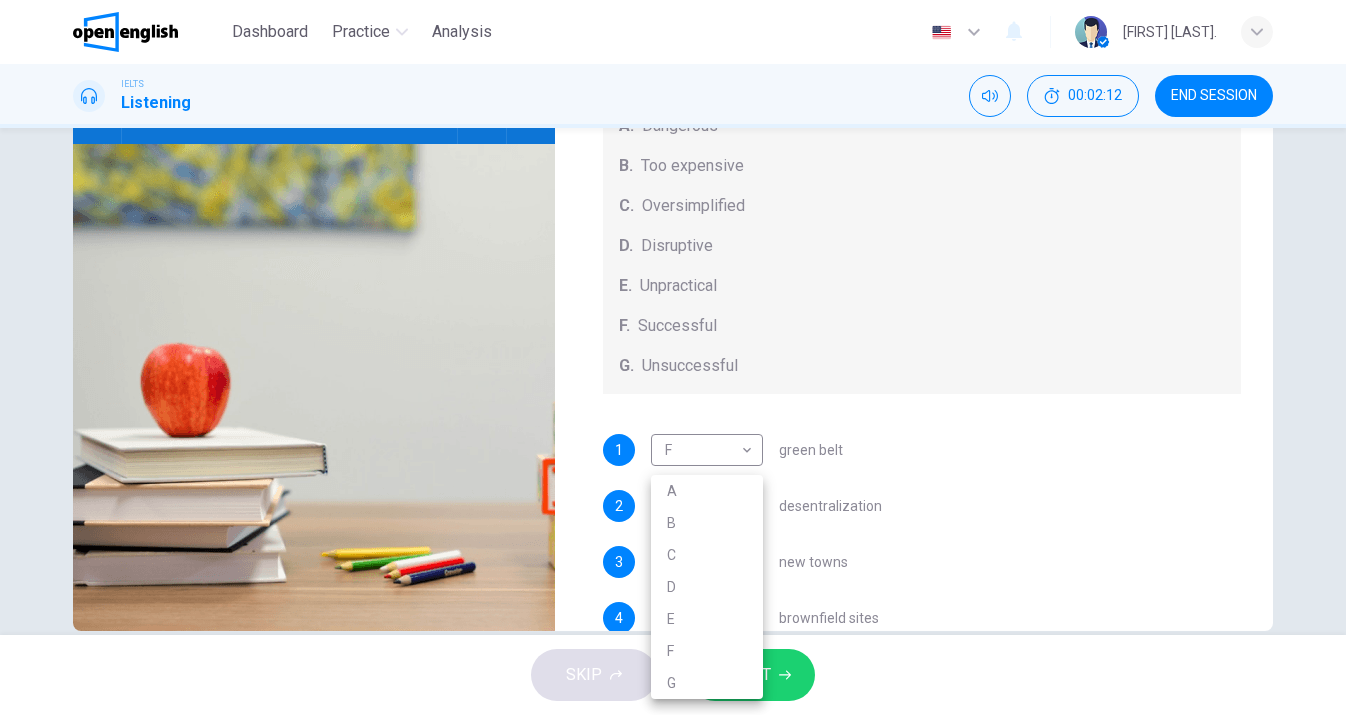 type on "**" 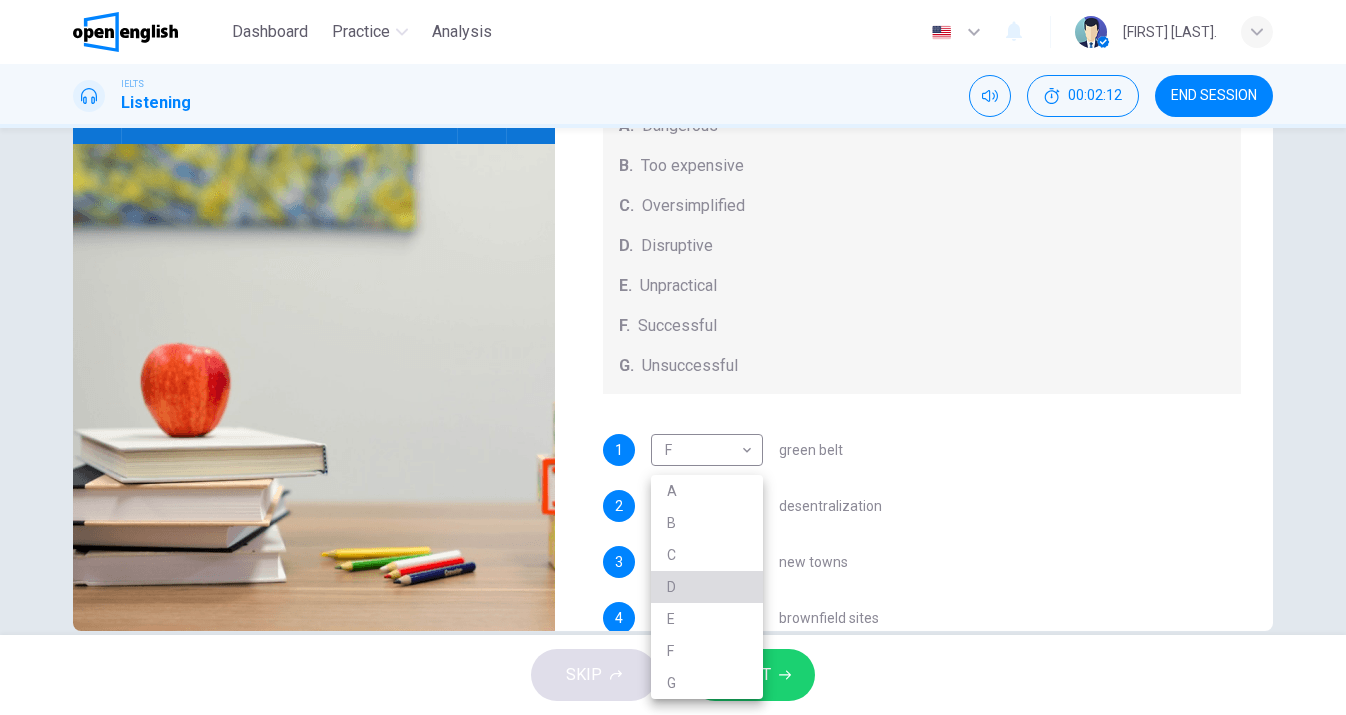 click on "D" at bounding box center (707, 587) 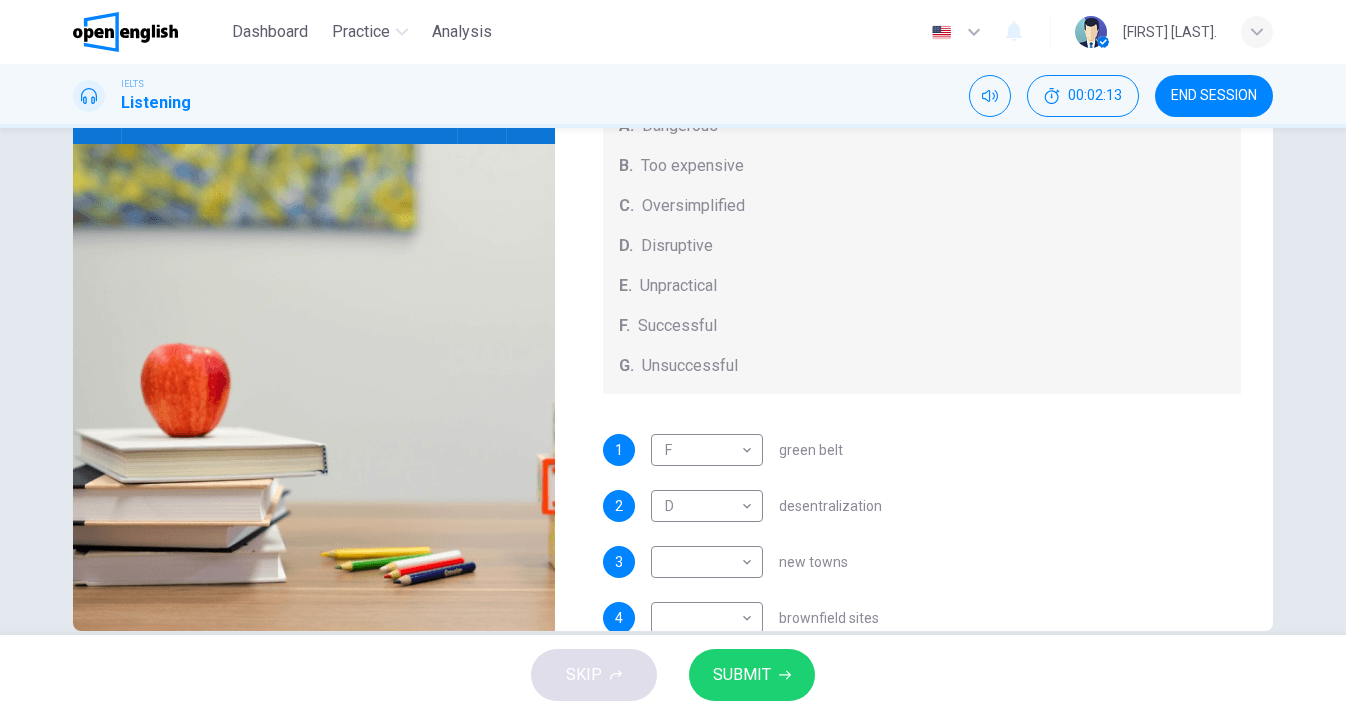 click on "1 F * ​ green belt 2 D * ​ desentralization 3 ​ ​ new towns 4 ​ ​ brownfield sites 5 ​ ​ pedestrianized zones" at bounding box center (922, 582) 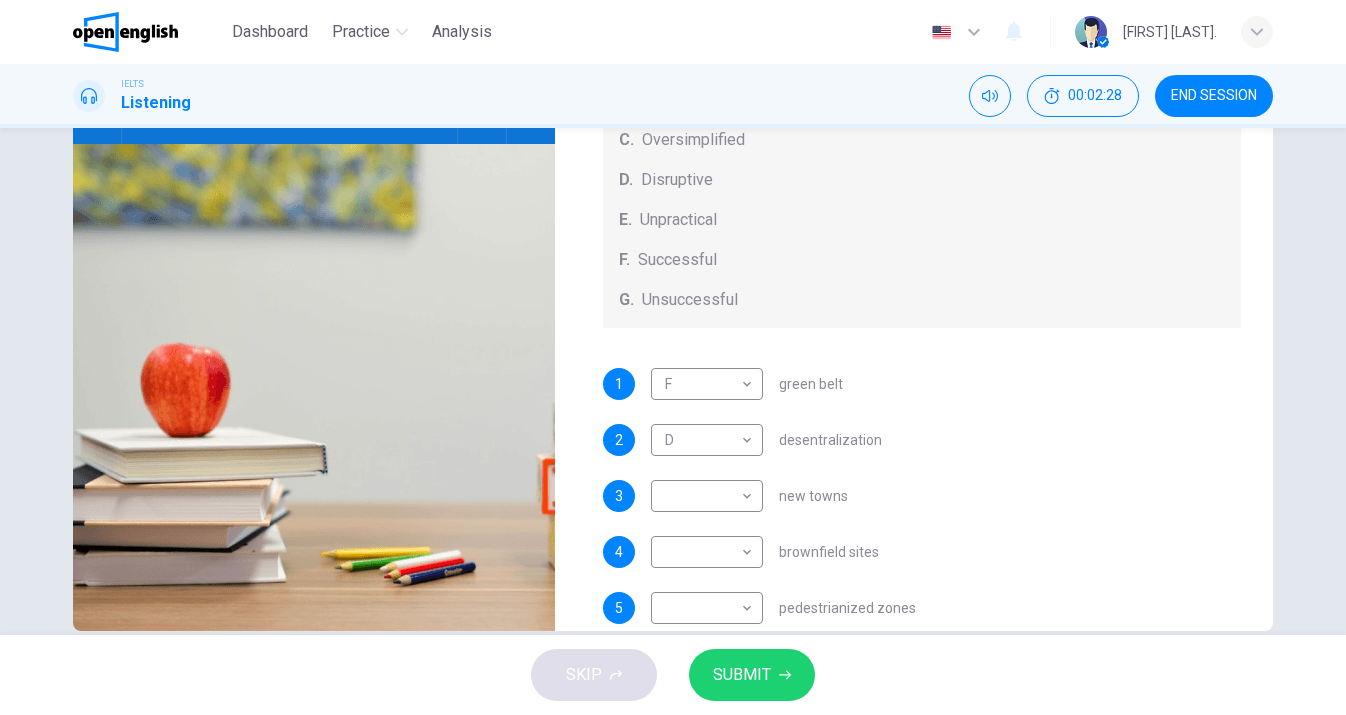 scroll, scrollTop: 149, scrollLeft: 0, axis: vertical 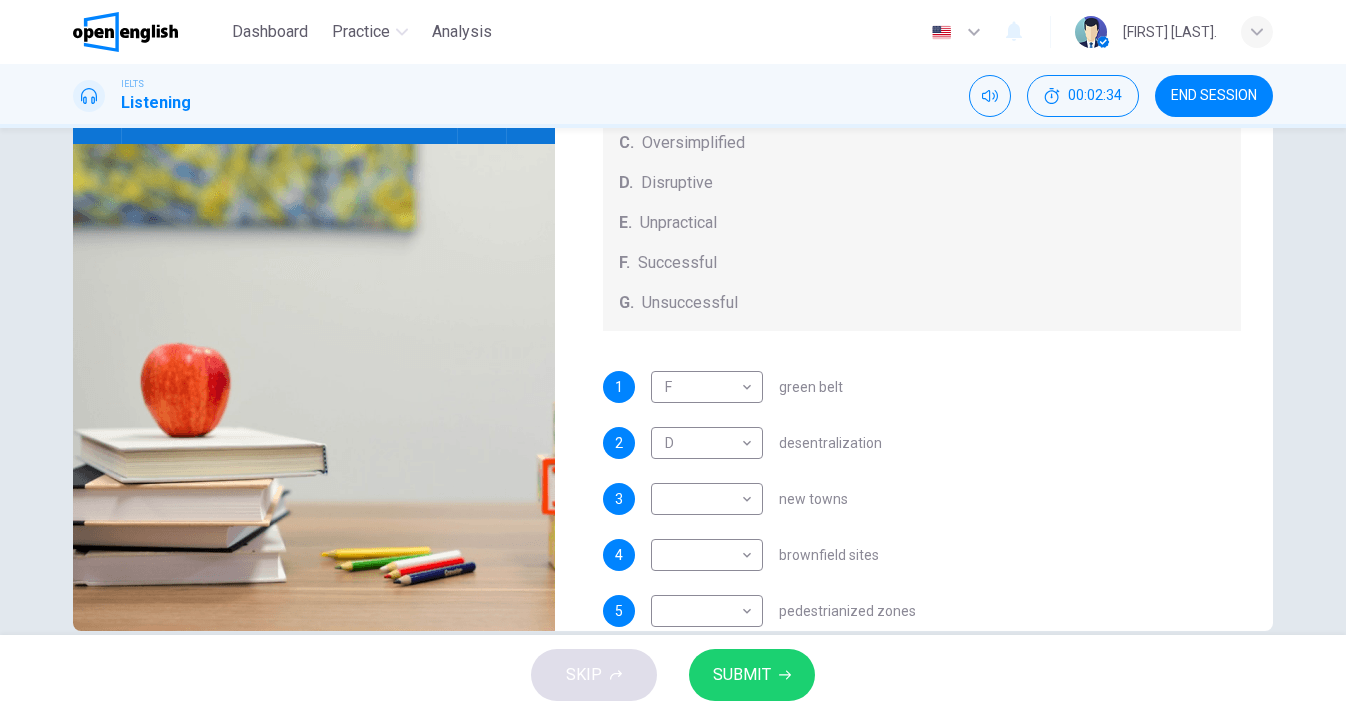 click at bounding box center [314, 387] 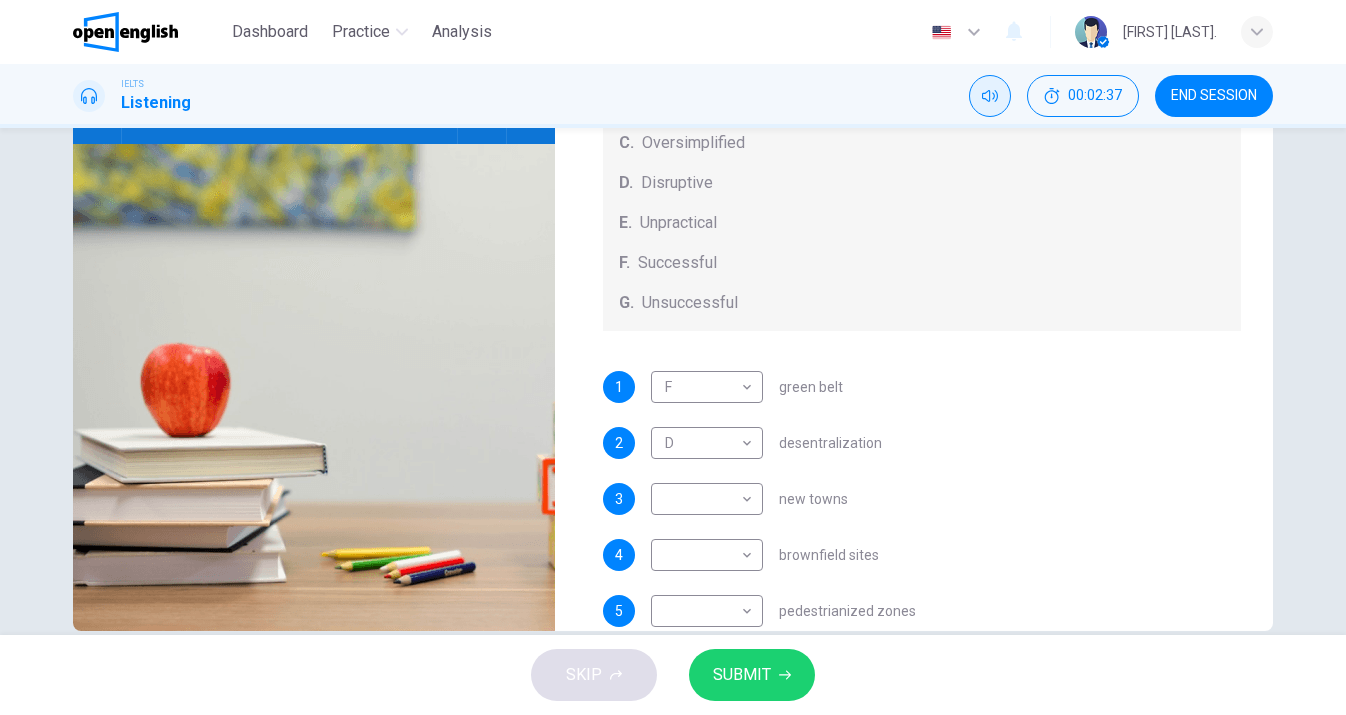 click at bounding box center [990, 96] 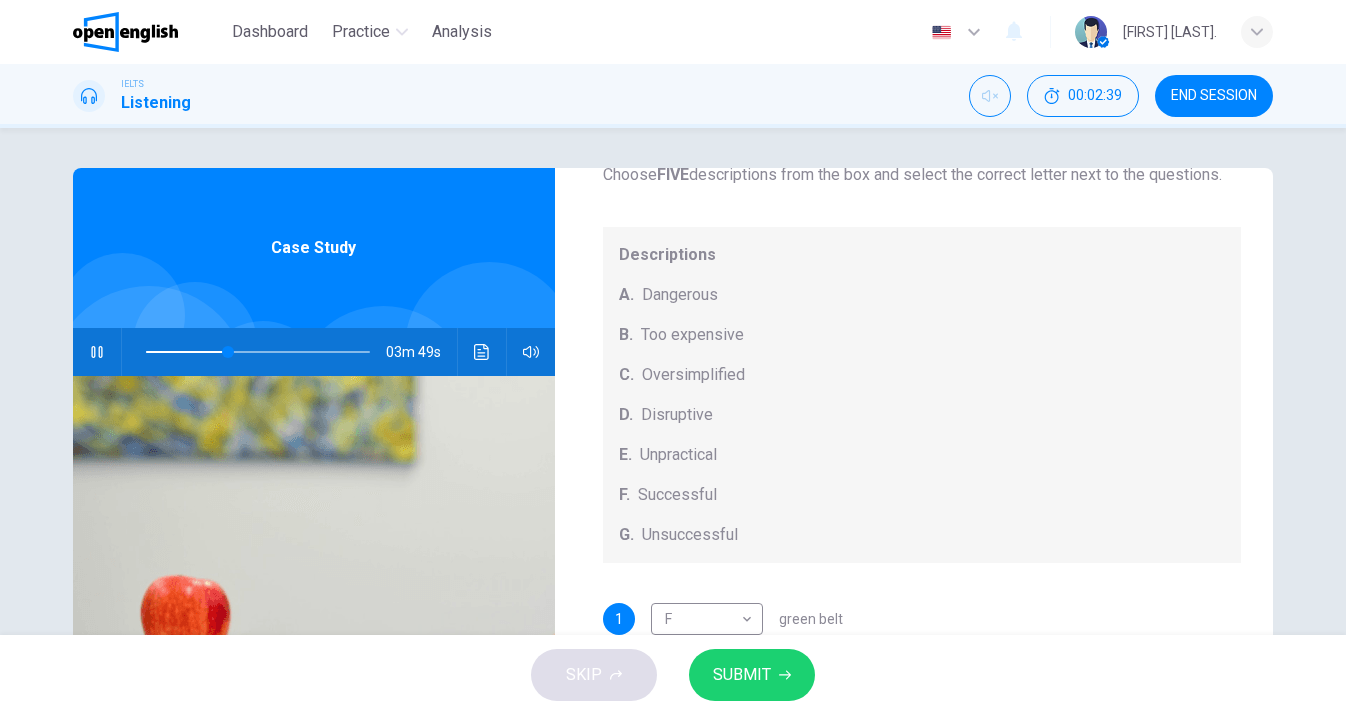 scroll, scrollTop: 0, scrollLeft: 0, axis: both 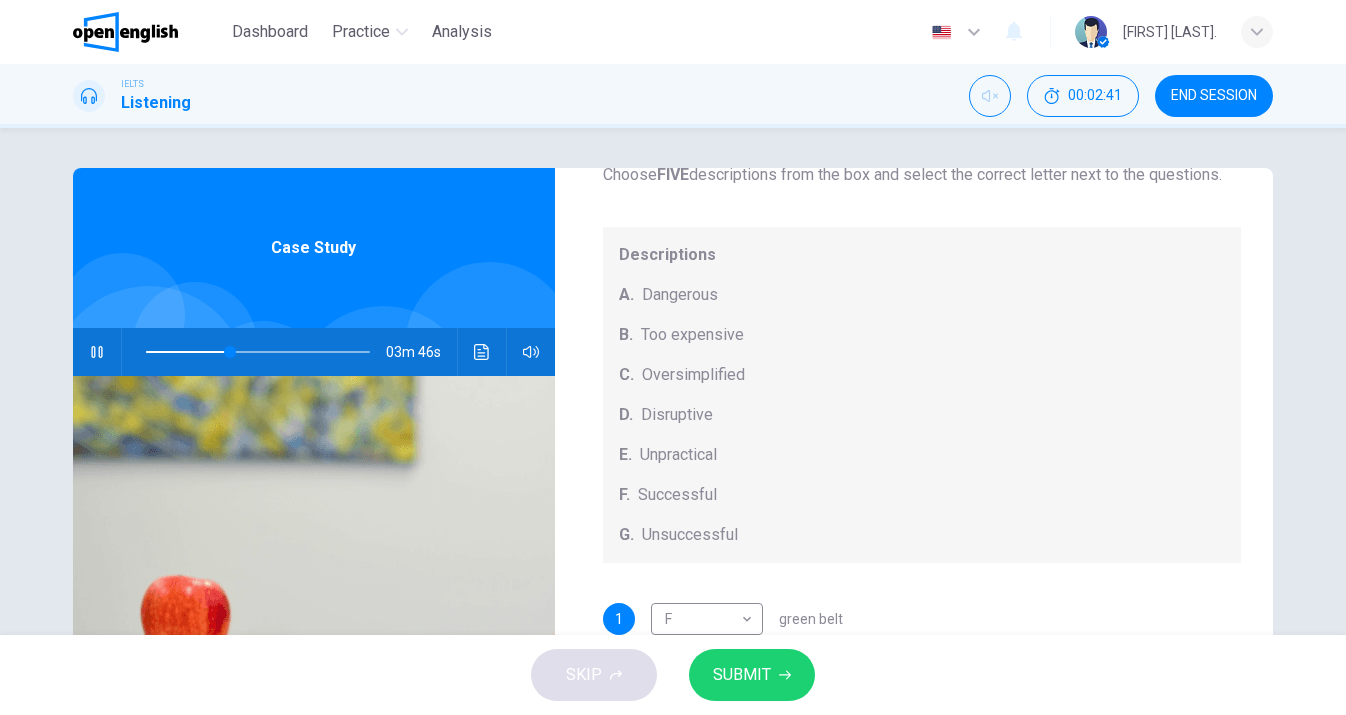 click 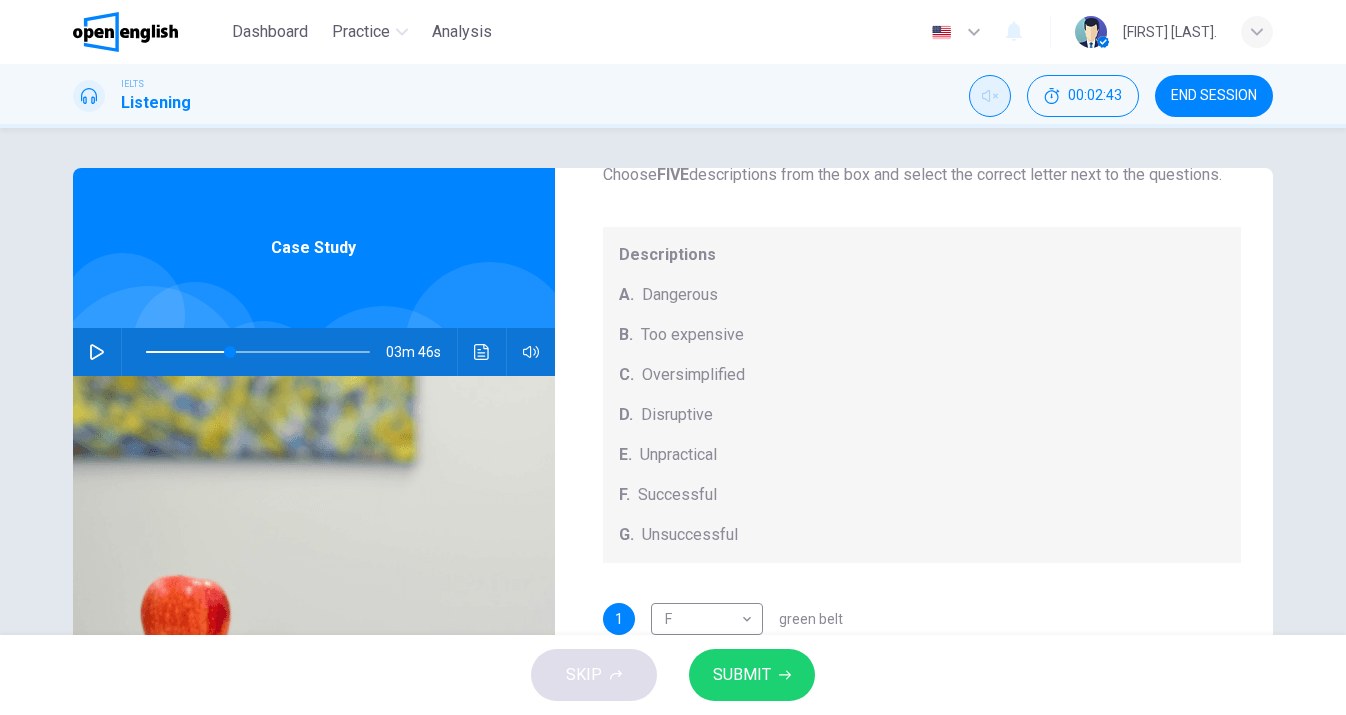 click 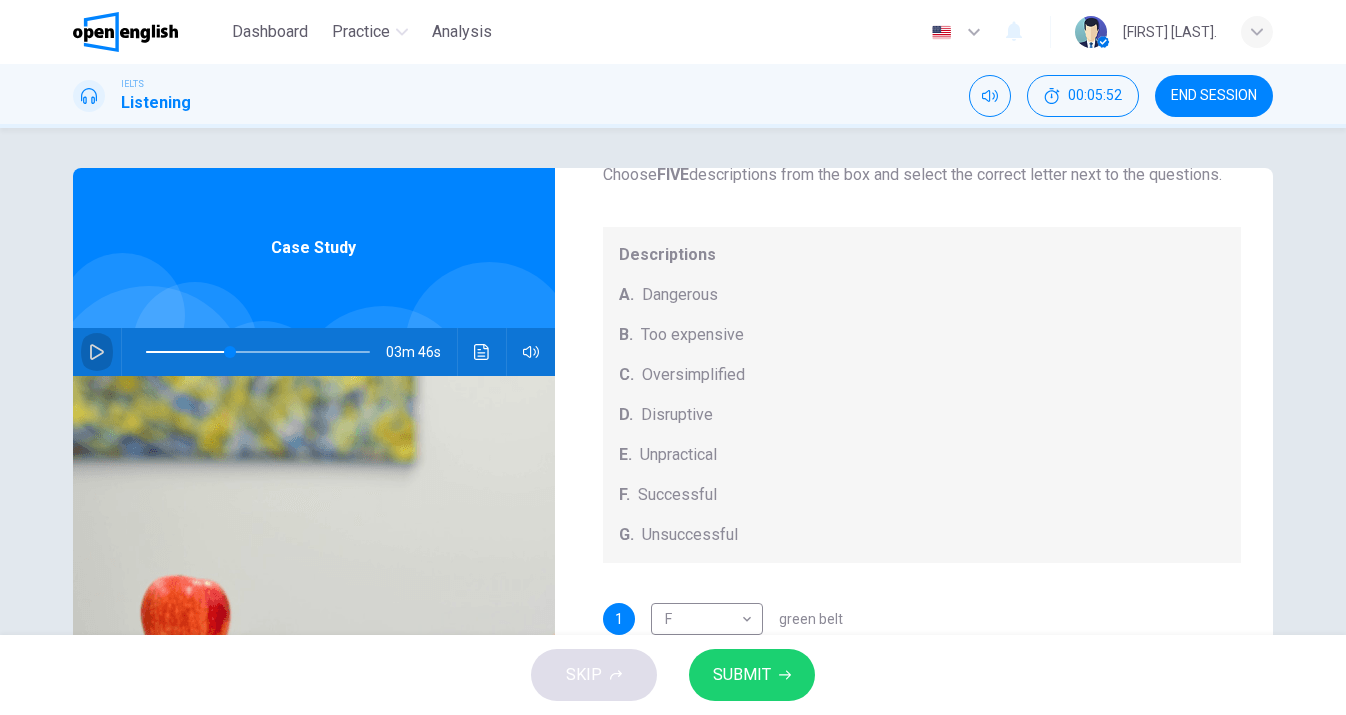 click 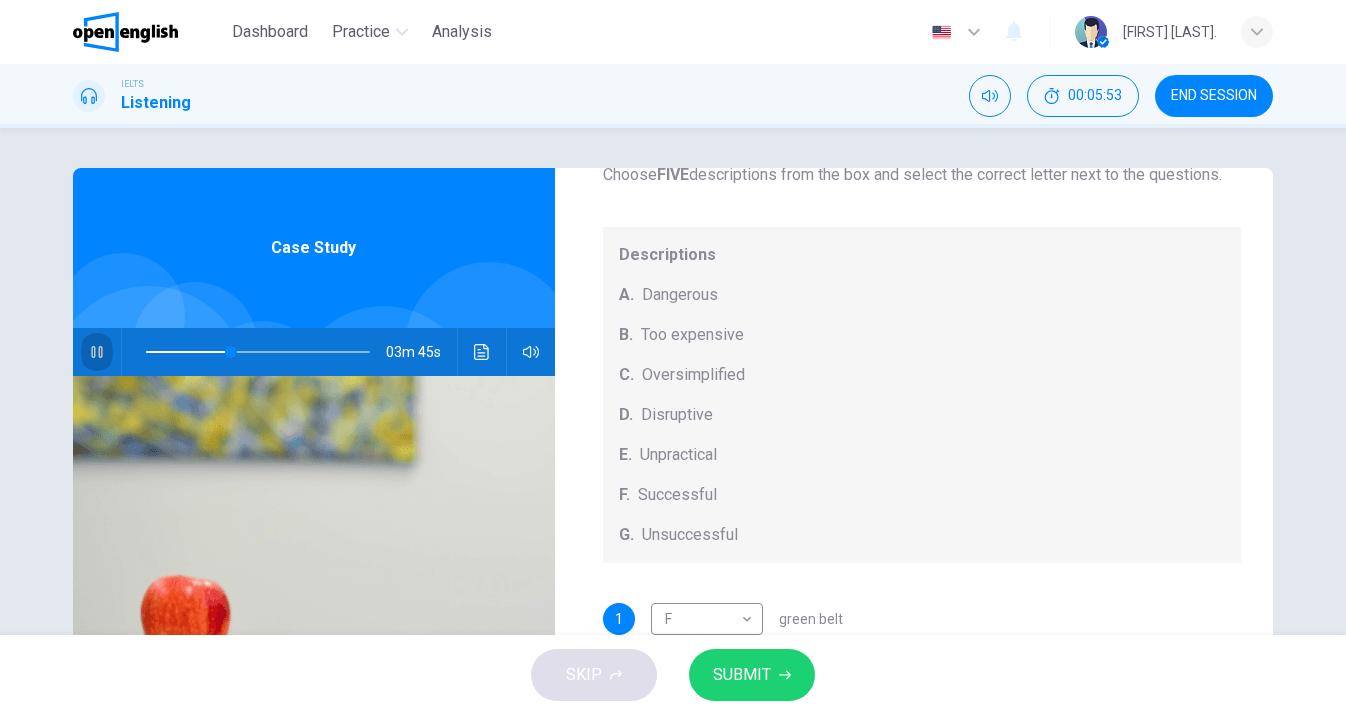 click 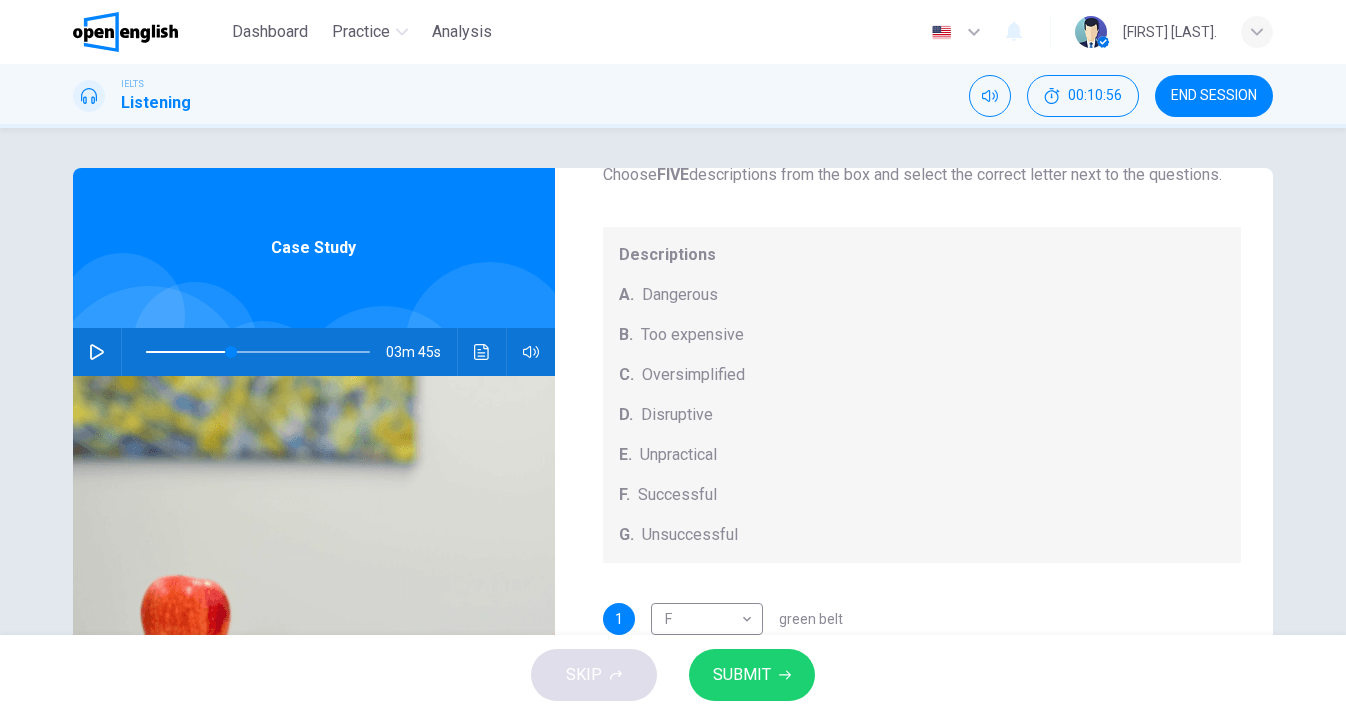 type 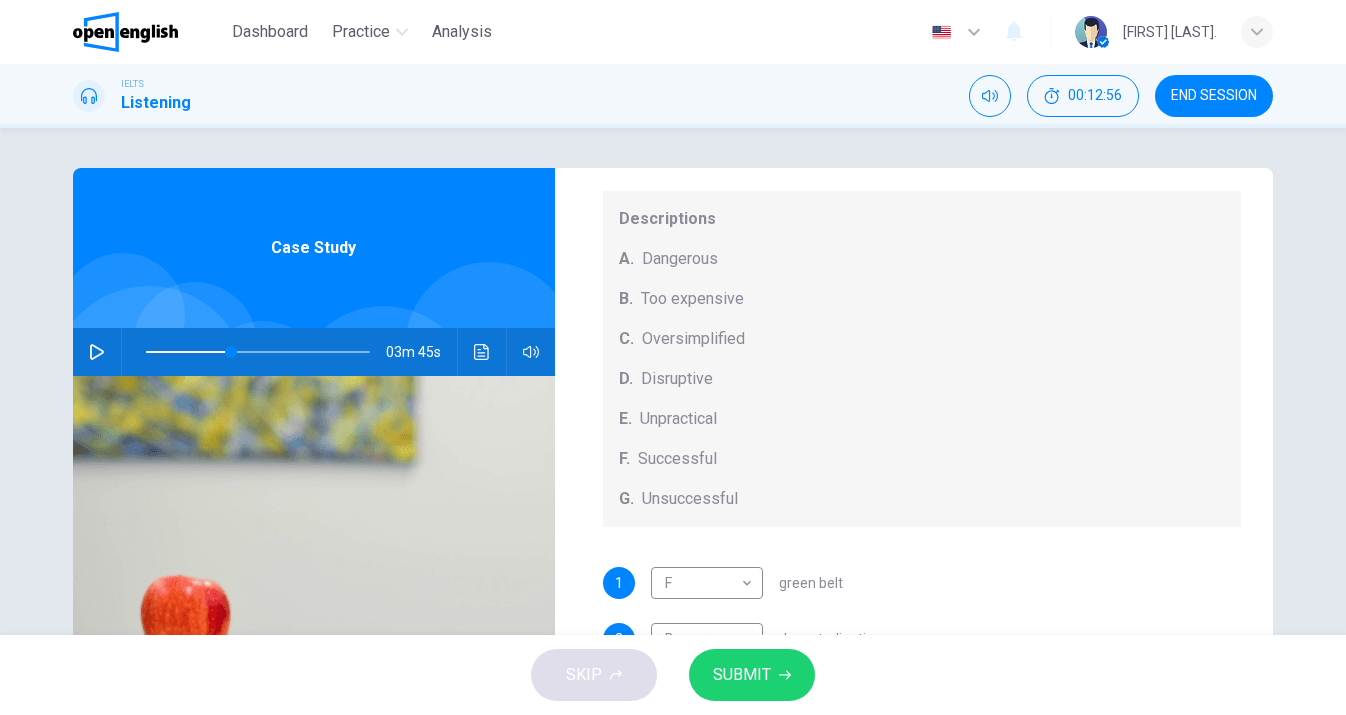 scroll, scrollTop: 185, scrollLeft: 0, axis: vertical 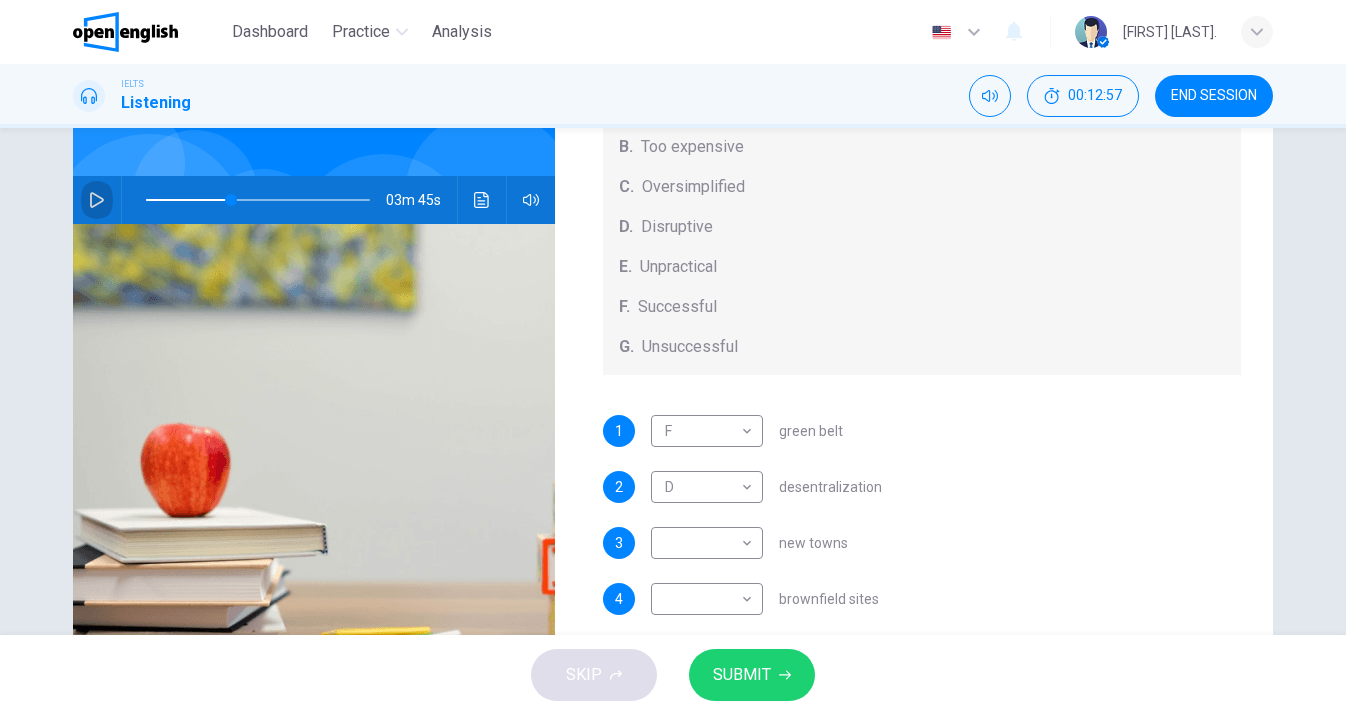 click at bounding box center [97, 200] 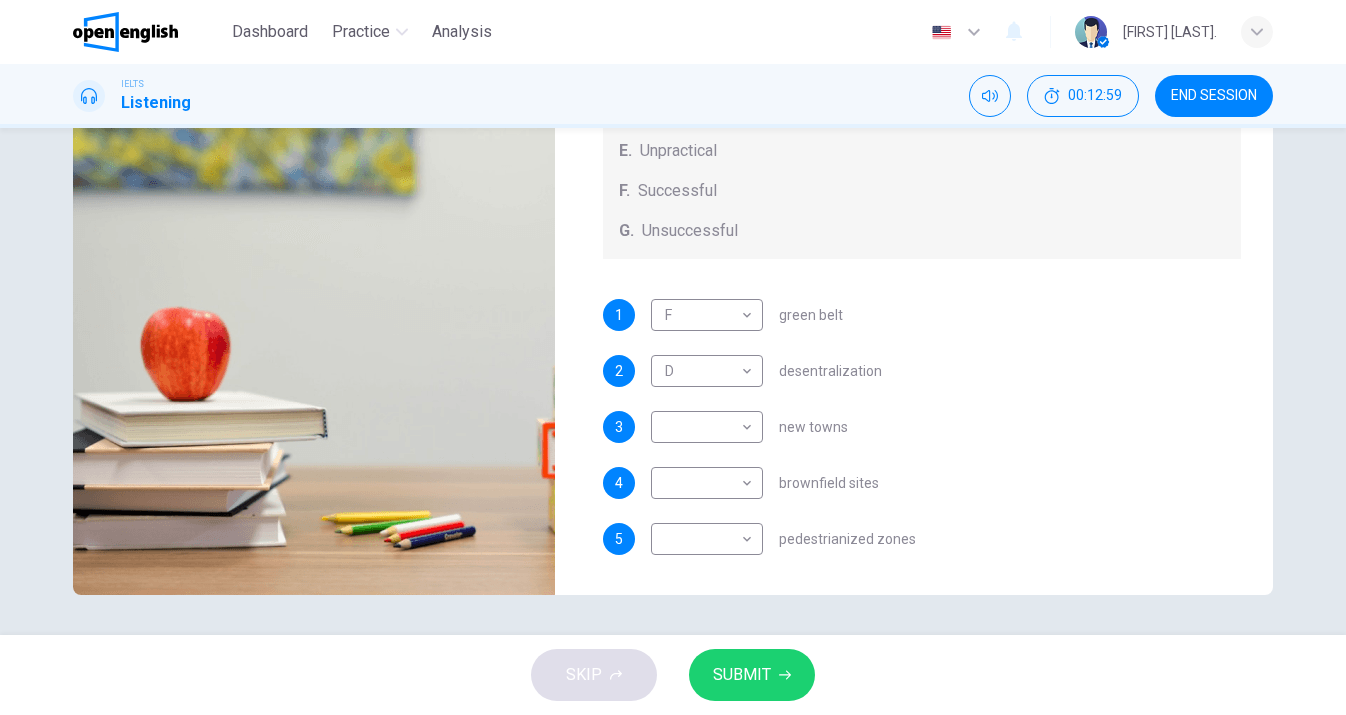 scroll, scrollTop: 268, scrollLeft: 0, axis: vertical 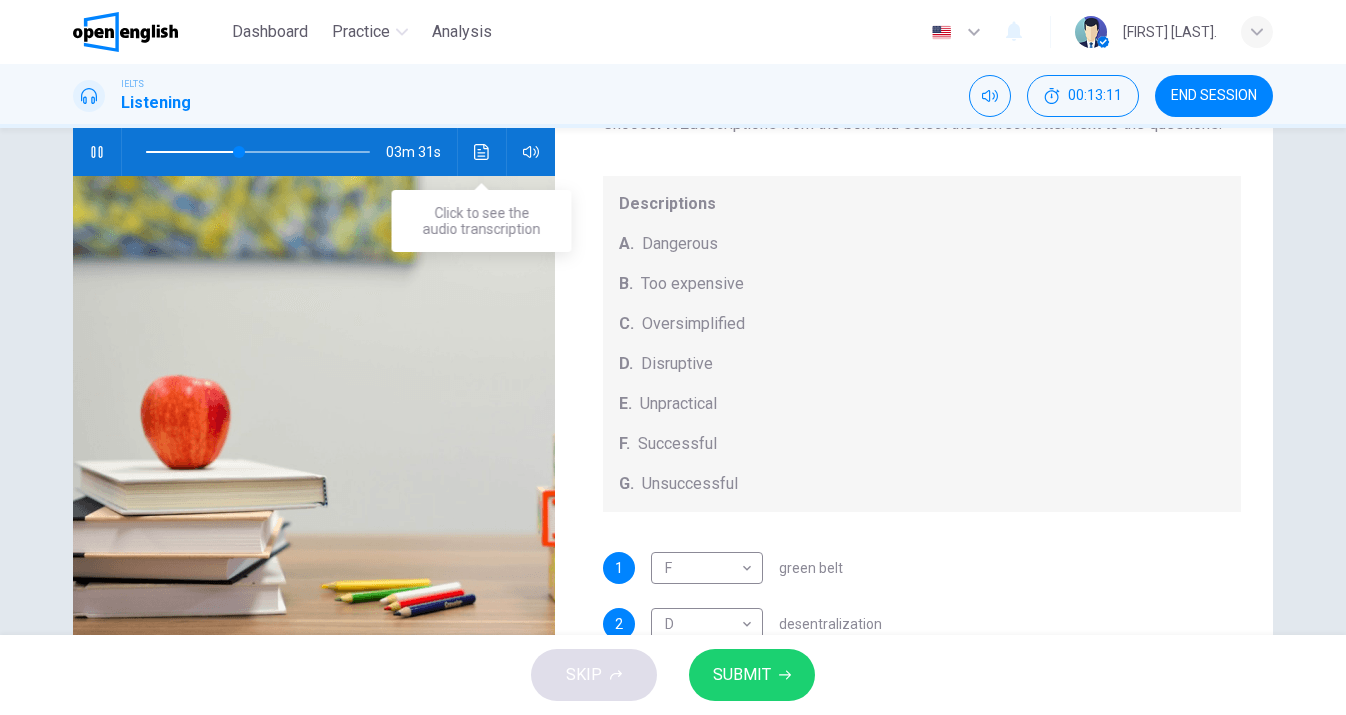 click 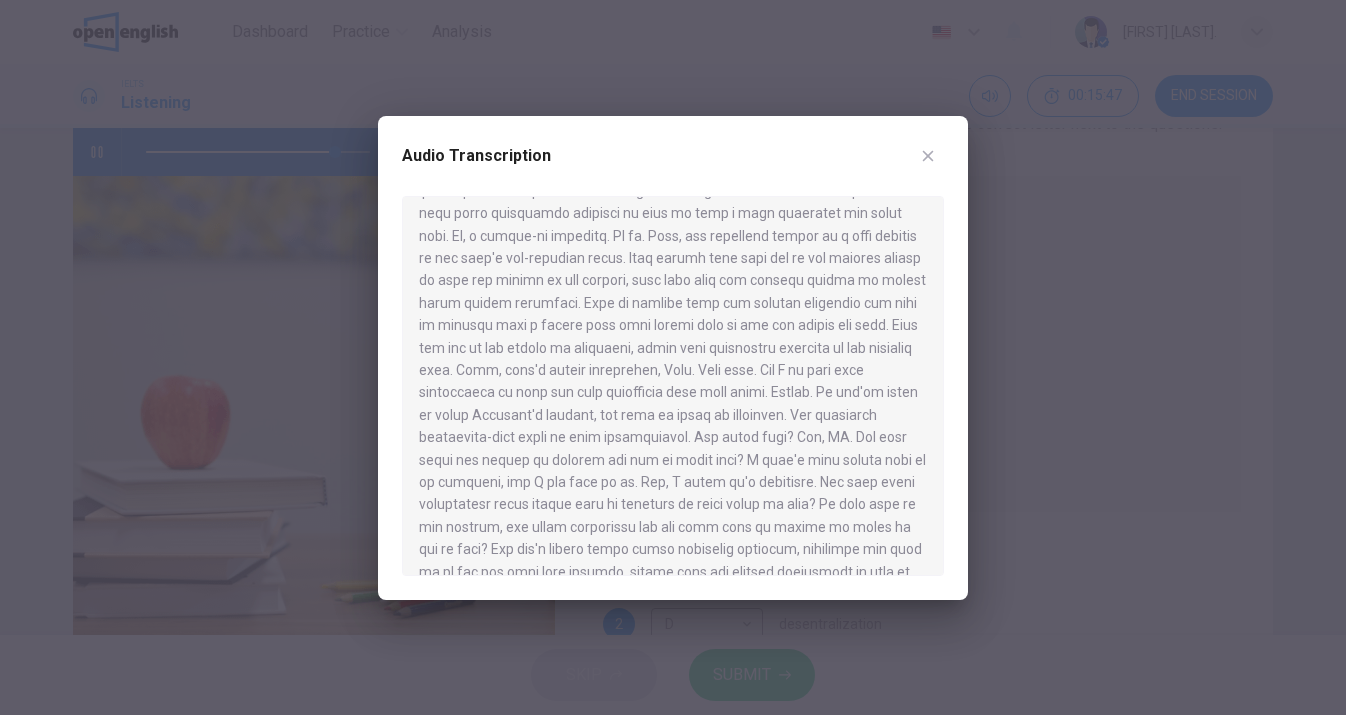 scroll, scrollTop: 1084, scrollLeft: 0, axis: vertical 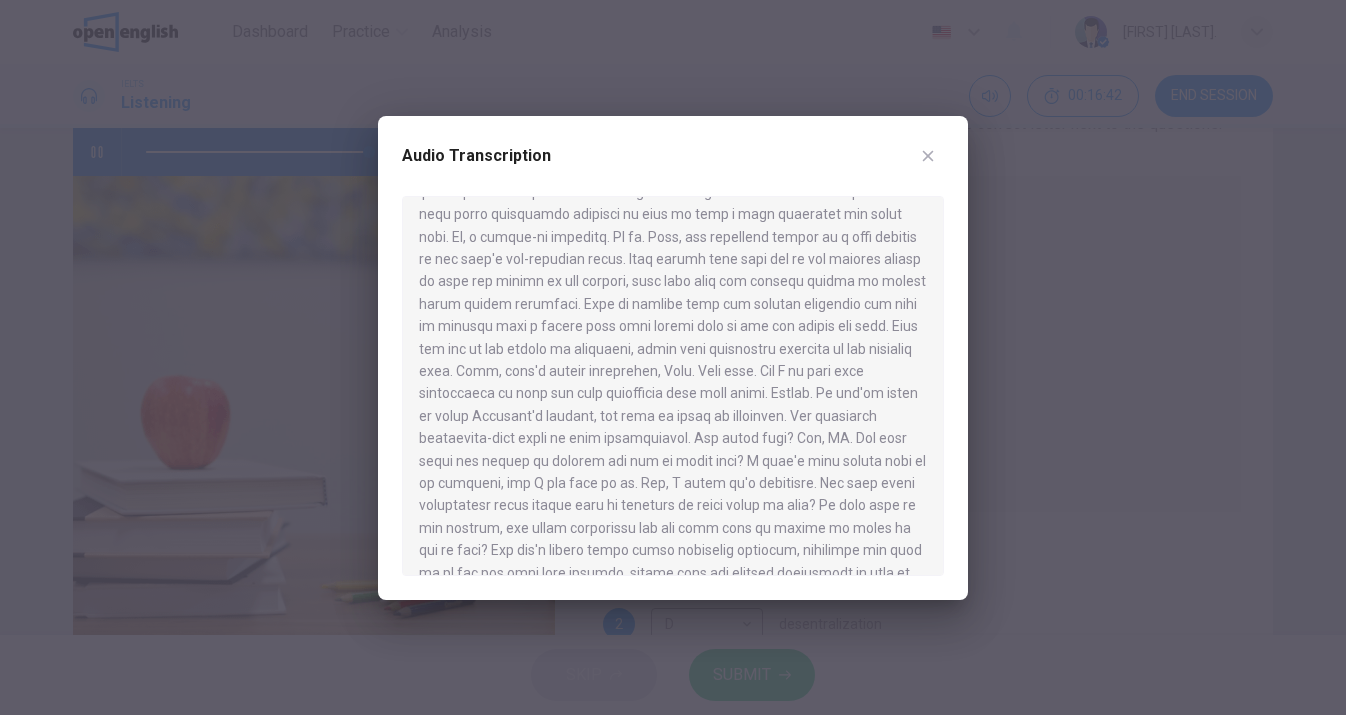 type on "*" 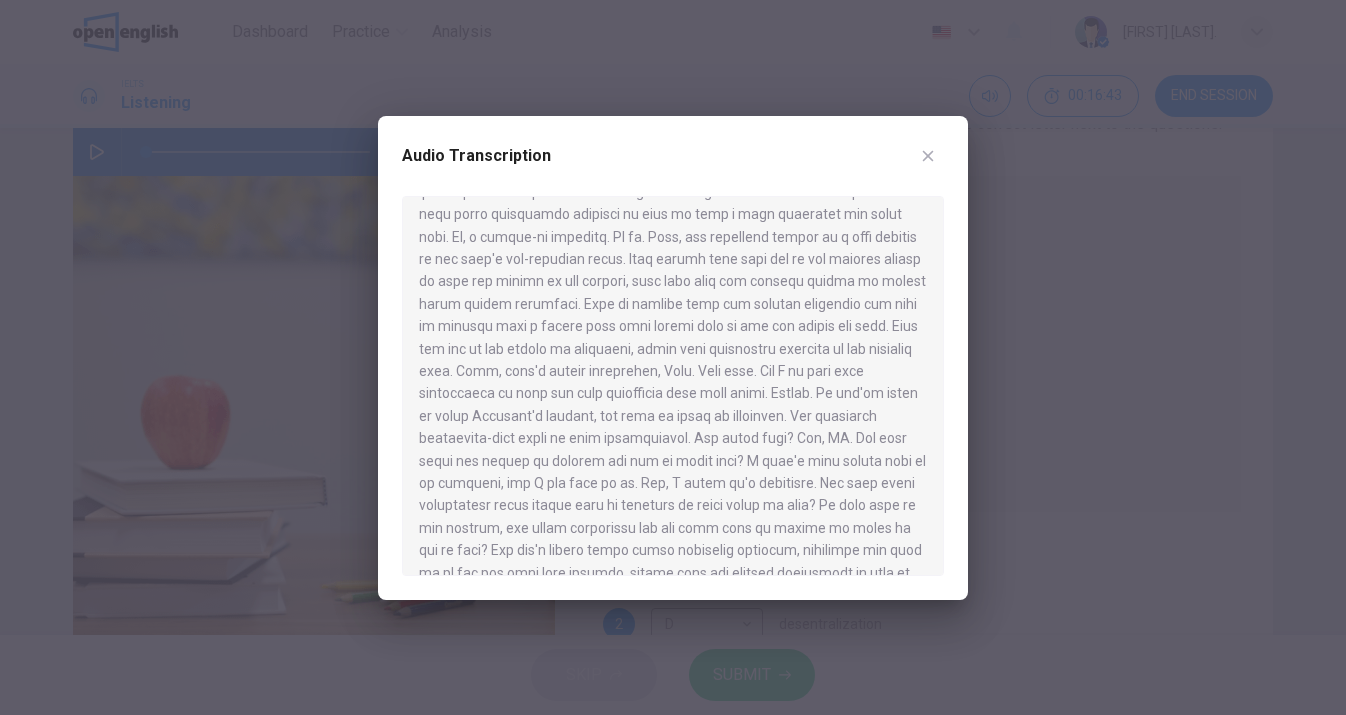 click 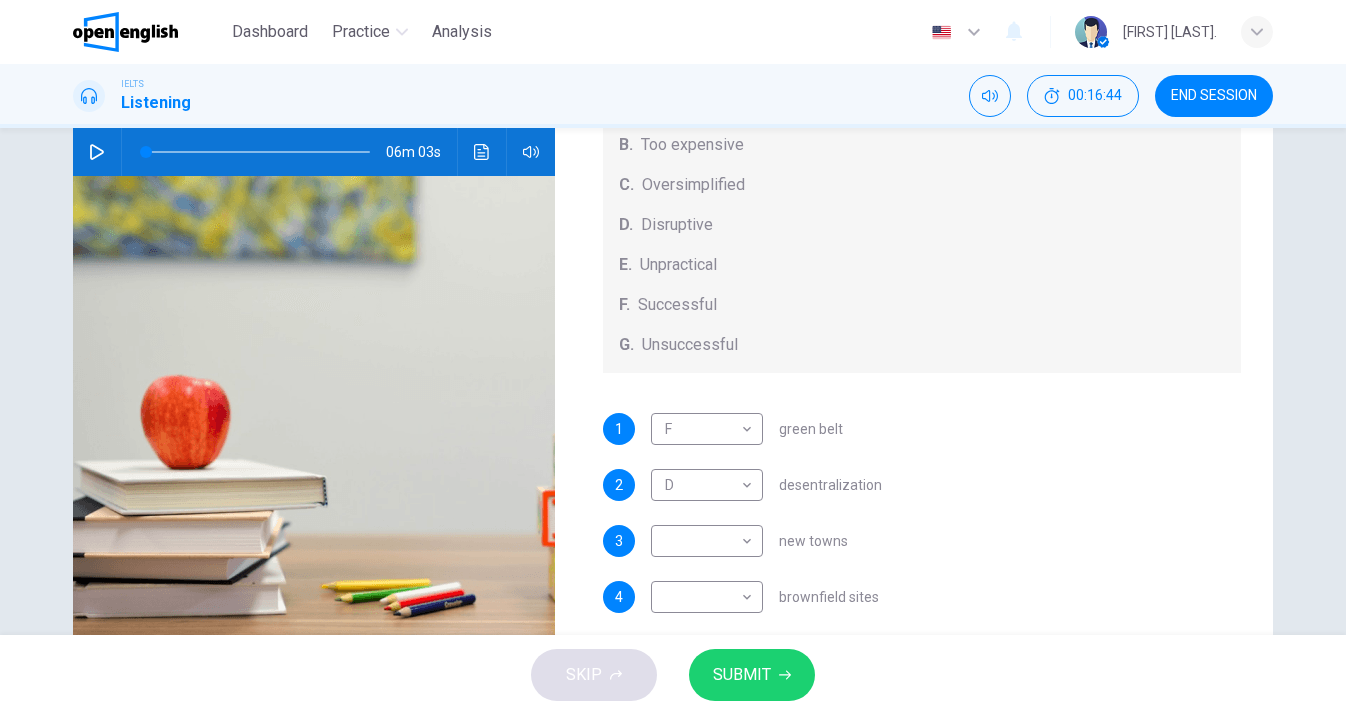 scroll, scrollTop: 141, scrollLeft: 0, axis: vertical 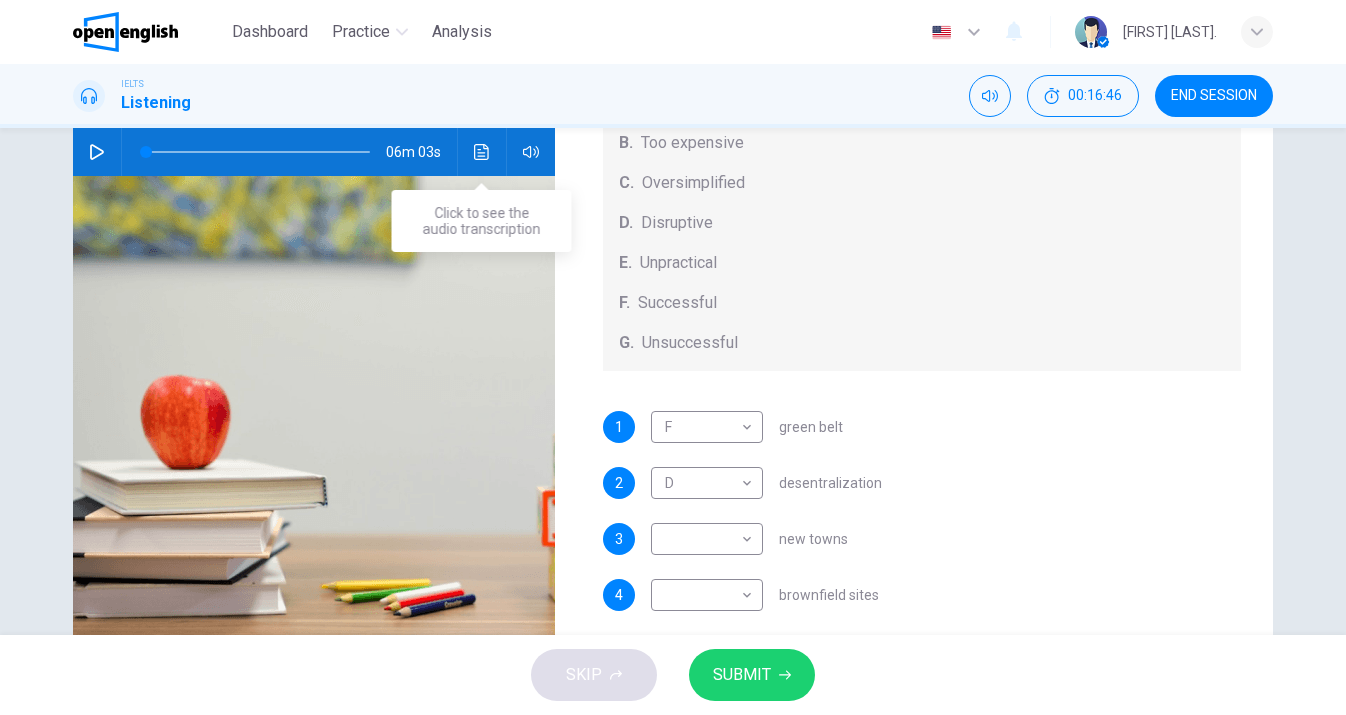 click 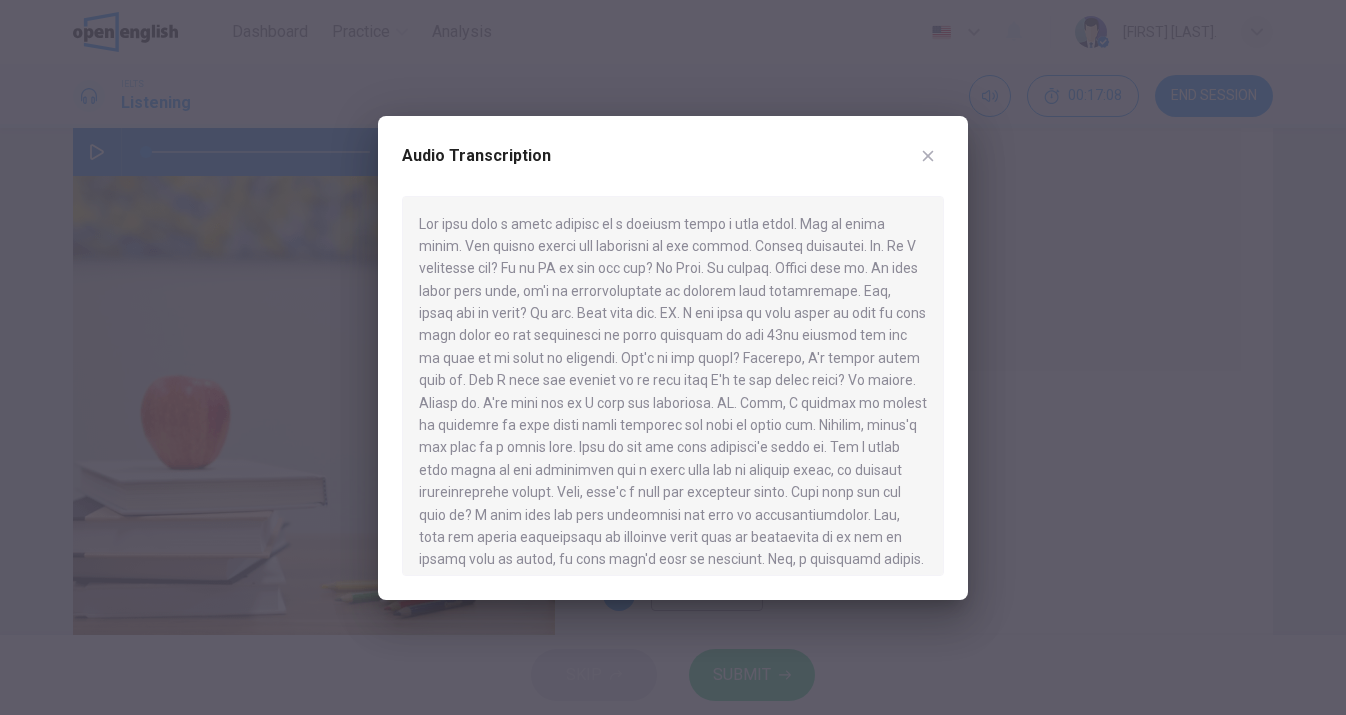 scroll, scrollTop: 7, scrollLeft: 0, axis: vertical 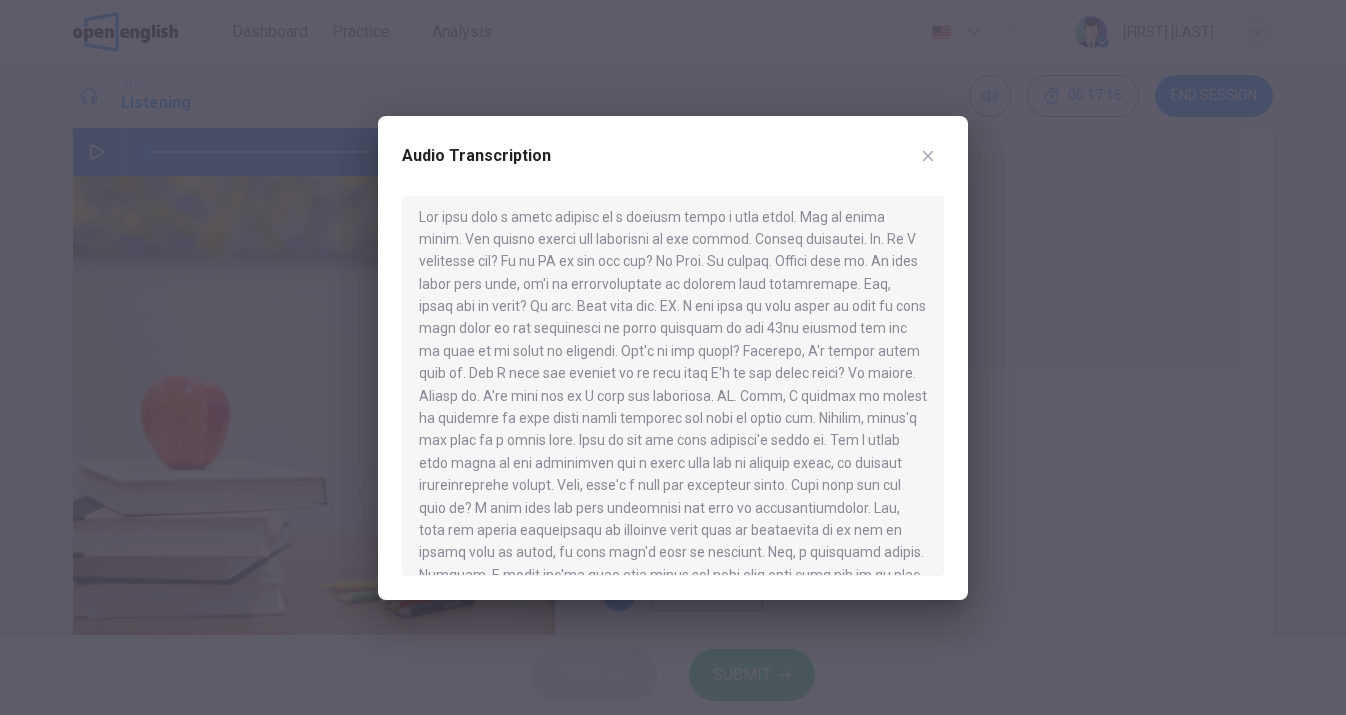 click at bounding box center [673, 357] 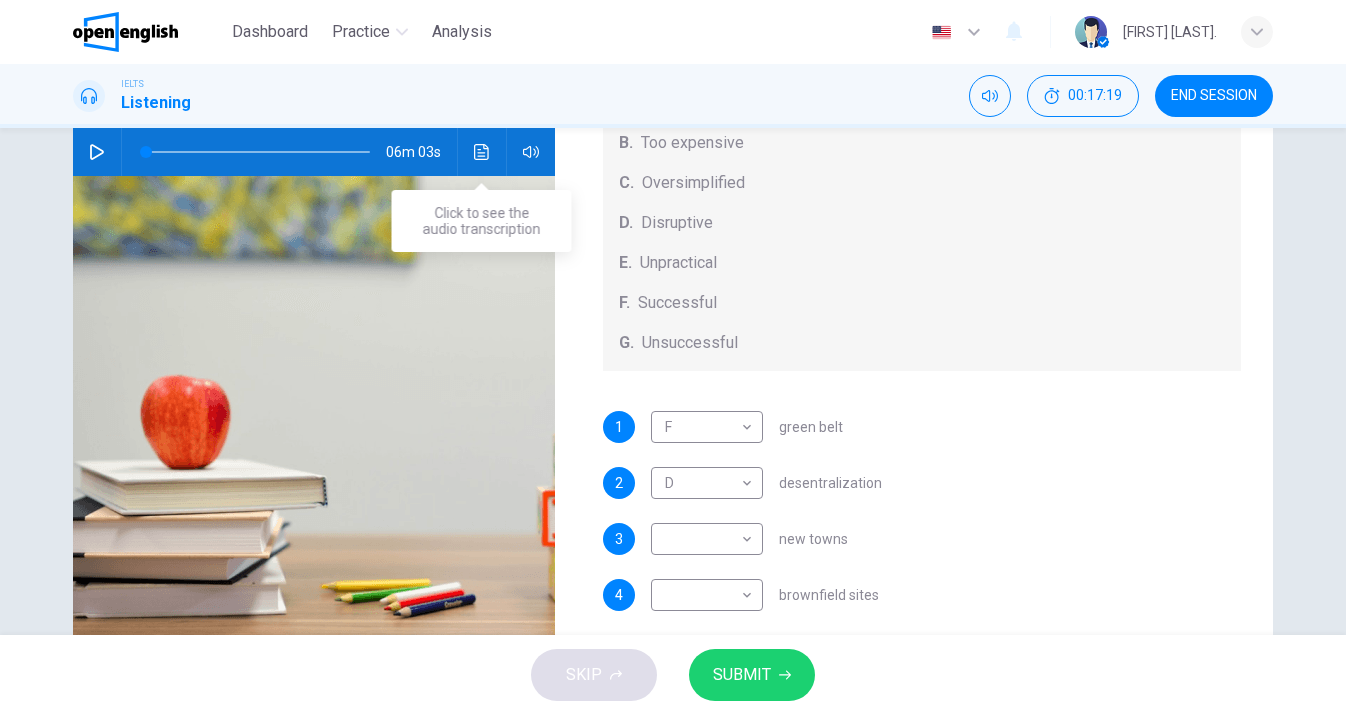 click 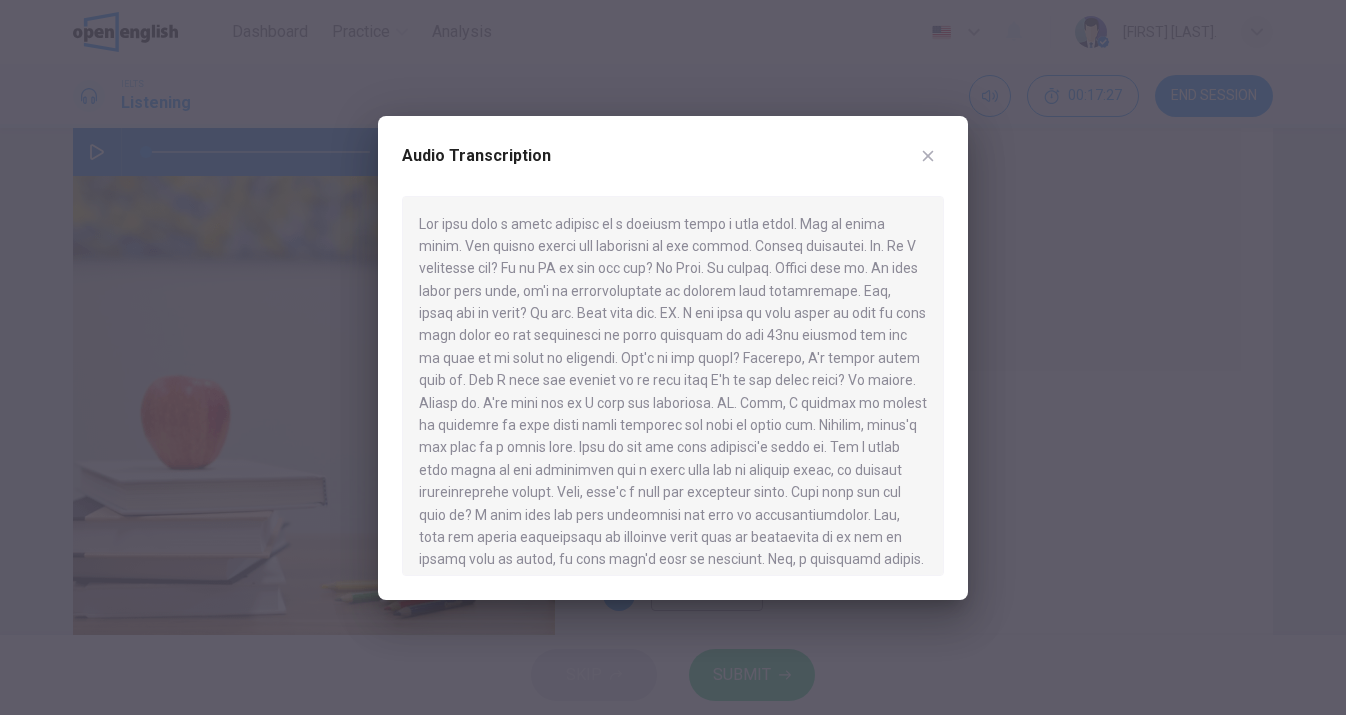 click at bounding box center (673, 357) 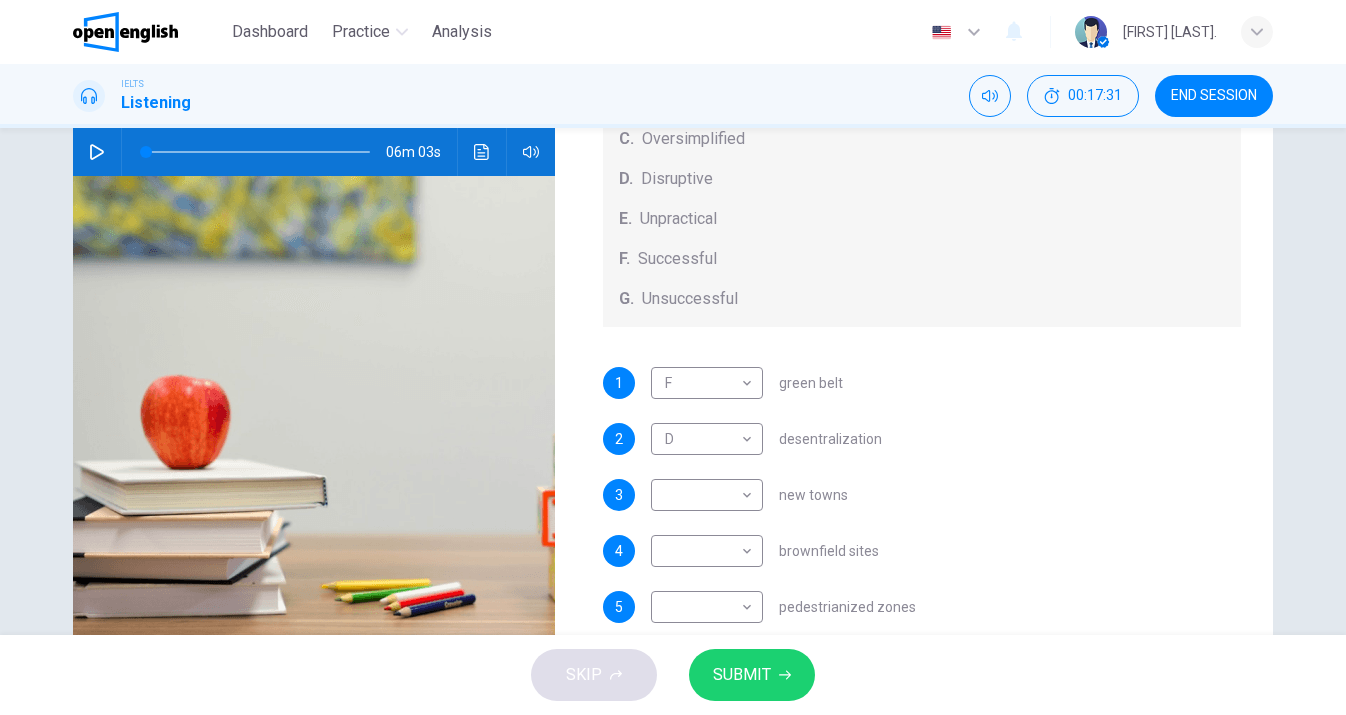 scroll, scrollTop: 185, scrollLeft: 0, axis: vertical 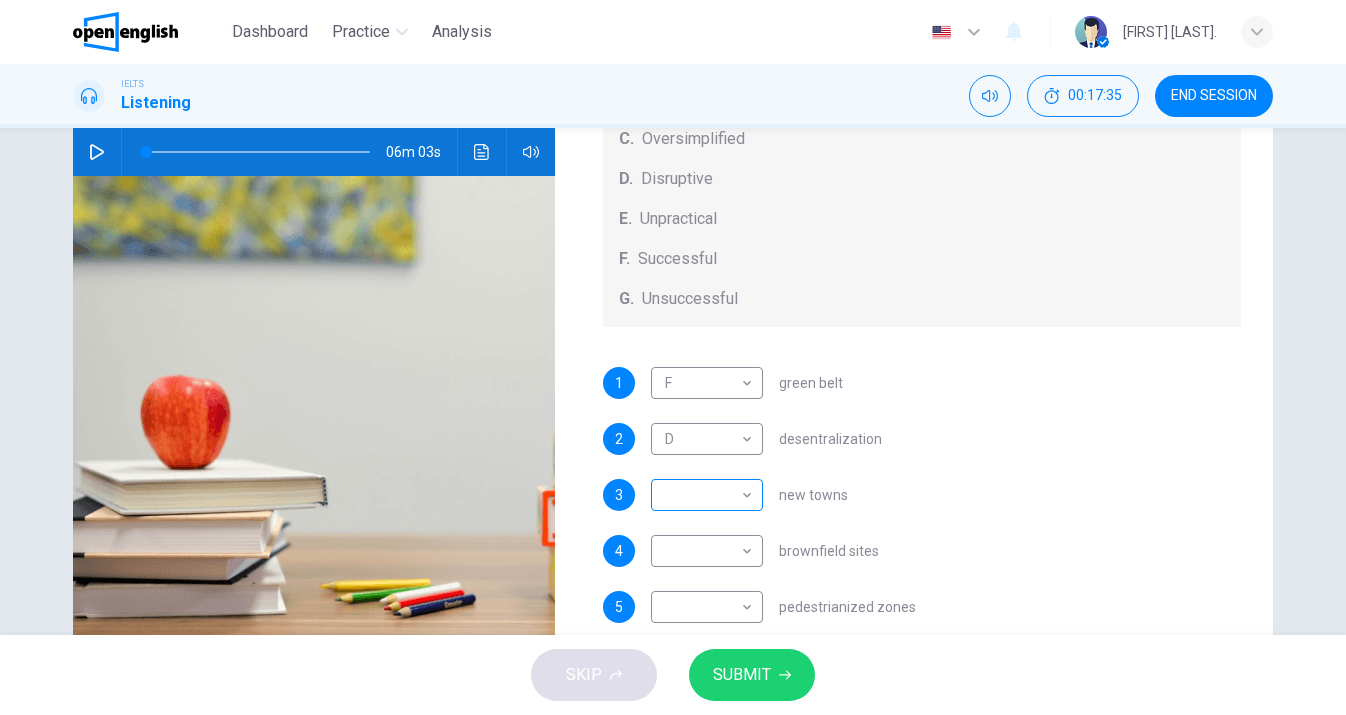 click on "This site uses cookies, as explained in our  Privacy Policy . If you agree to the use of cookies, please click the Accept button and continue to browse our site.   Privacy Policy Accept This site uses cookies, as explained in our  Privacy Policy . If you agree to the use of cookies, please click the Accept button and continue to browse our site.   Privacy Policy Accept Dashboard Practice Analysis English ** ​ [FIRST] [LAST] . IELTS Listening 00:17:35 END SESSION Questions 1 - 5 How do the speakers describe the green urban planning options? Choose  FIVE  descriptions from the box and select the correct letter next to the questions. Descriptions A. Dangerous B. Too expensive C. Oversimplified  D. Disruptive E. Unpractical F. Successful G. Unsuccessful 1 F * ​ green belt 2 D * ​ desentralization 3 ​ ​ new towns 4 ​ ​ brownfield sites 5 ​ ​ pedestrianized zones Case Study 06m 03s SKIP SUBMIT Open English - Online English Dashboard Practice Analysis Notifications 1 © Copyright  2025" at bounding box center [673, 357] 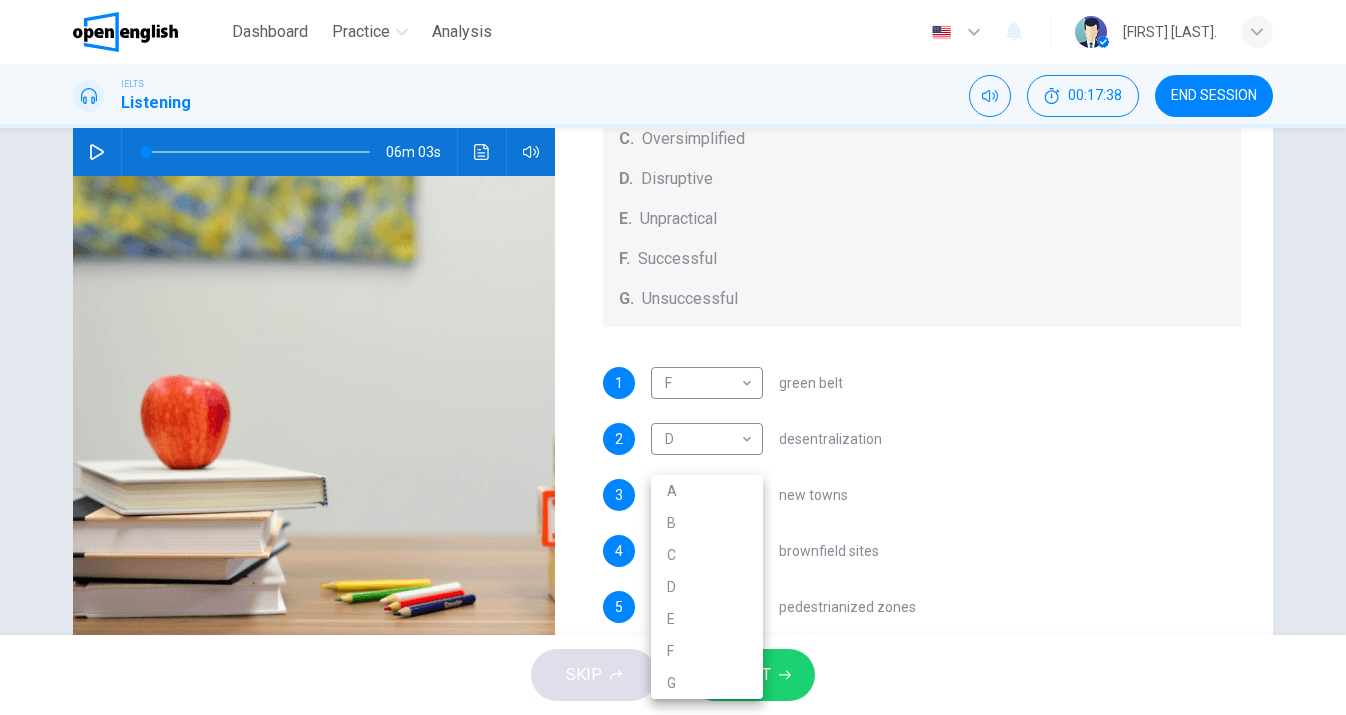 click on "E" at bounding box center (707, 619) 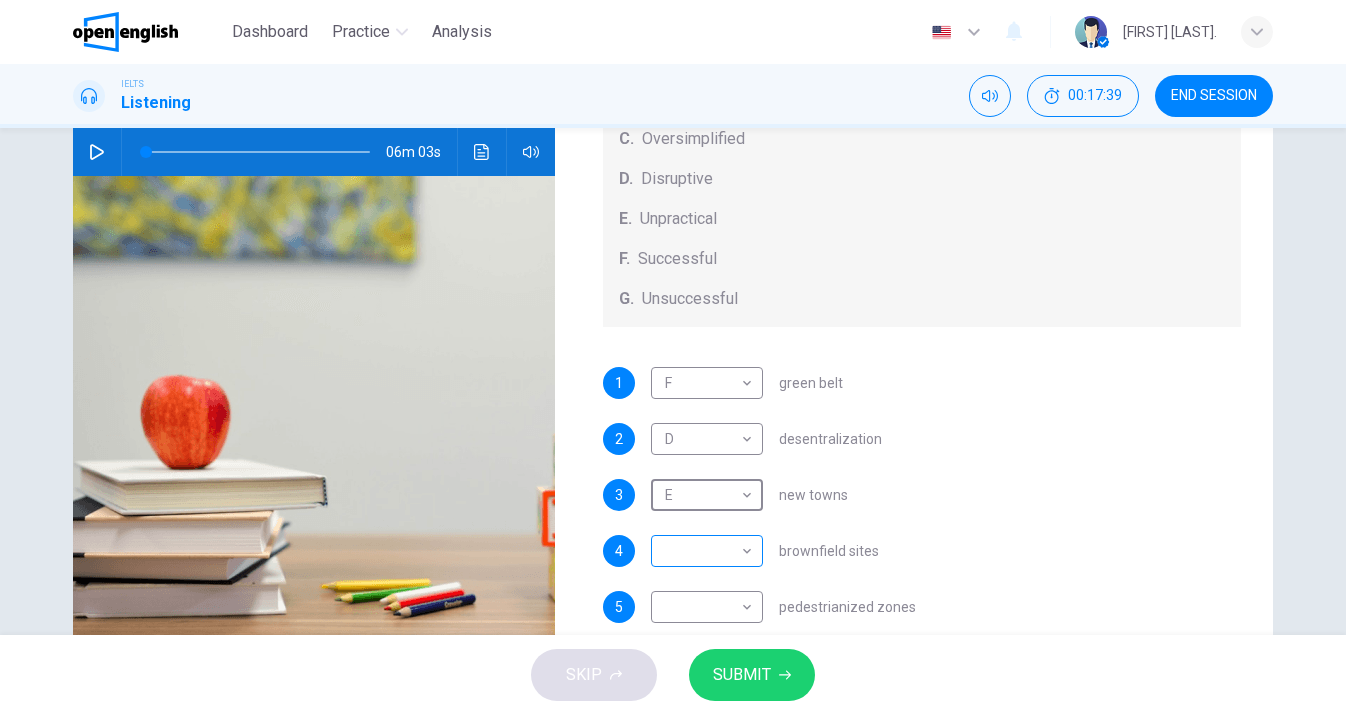 click on "This site uses cookies, as explained in our  Privacy Policy . If you agree to the use of cookies, please click the Accept button and continue to browse our site.   Privacy Policy Accept This site uses cookies, as explained in our  Privacy Policy . If you agree to the use of cookies, please click the Accept button and continue to browse our site.   Privacy Policy Accept Dashboard Practice Analysis English ** ​ [FIRST] [LAST] . IELTS Listening 00:17:39 END SESSION Questions 1 - 5 How do the speakers describe the green urban planning options? Choose  FIVE  descriptions from the box and select the correct letter next to the questions. Descriptions A. Dangerous B. Too expensive C. Oversimplified  D. Disruptive E. Unpractical F. Successful G. Unsuccessful 1 F * ​ green belt 2 D * ​ desentralization 3 E * ​ new towns 4 ​ ​ brownfield sites 5 ​ ​ pedestrianized zones Case Study 06m 03s SKIP SUBMIT Open English - Online English Dashboard Practice Analysis Notifications 1 © Copyright  2025" at bounding box center (673, 357) 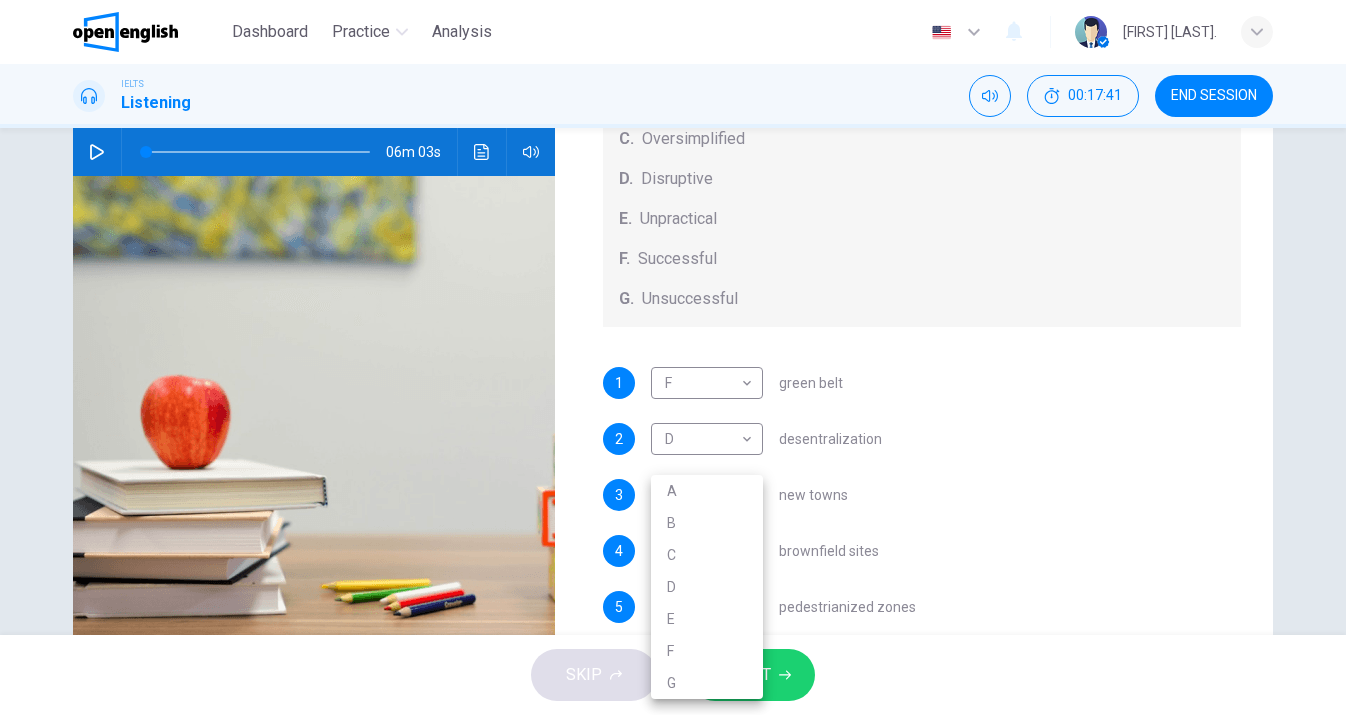 click on "B" at bounding box center [707, 523] 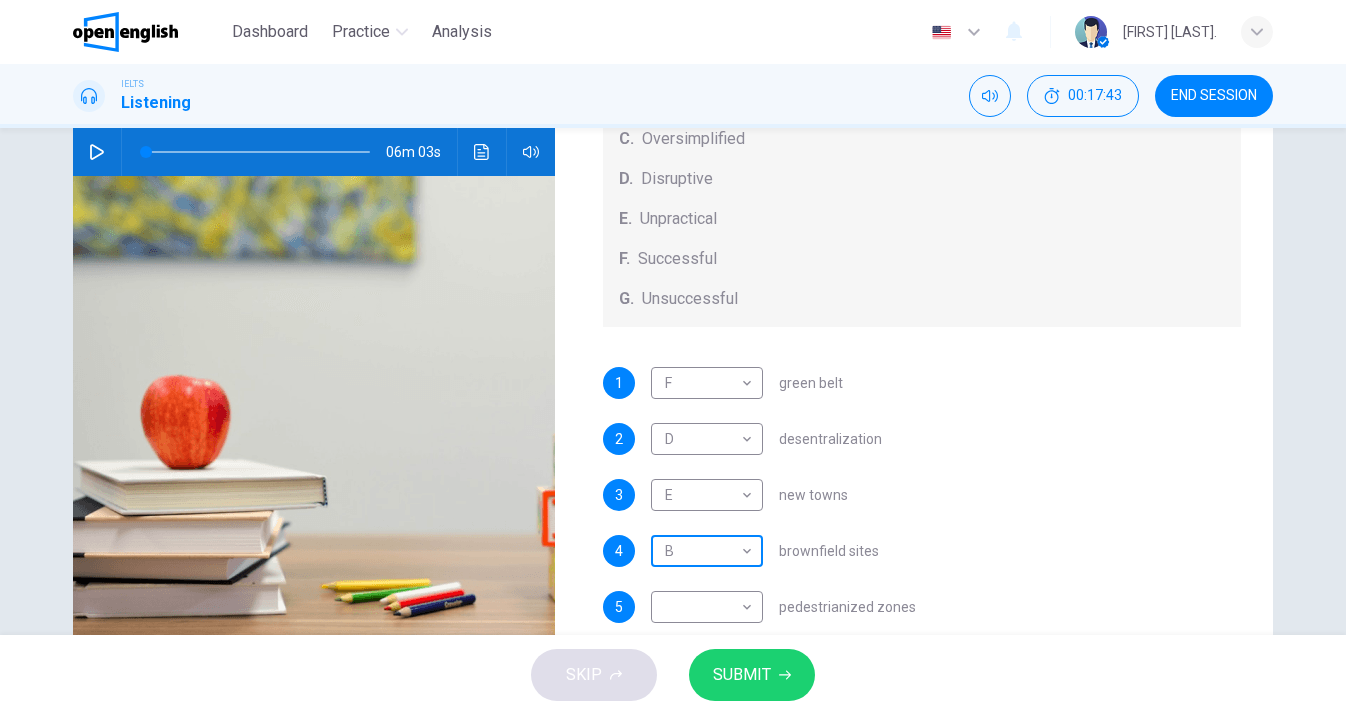 scroll, scrollTop: 185, scrollLeft: 0, axis: vertical 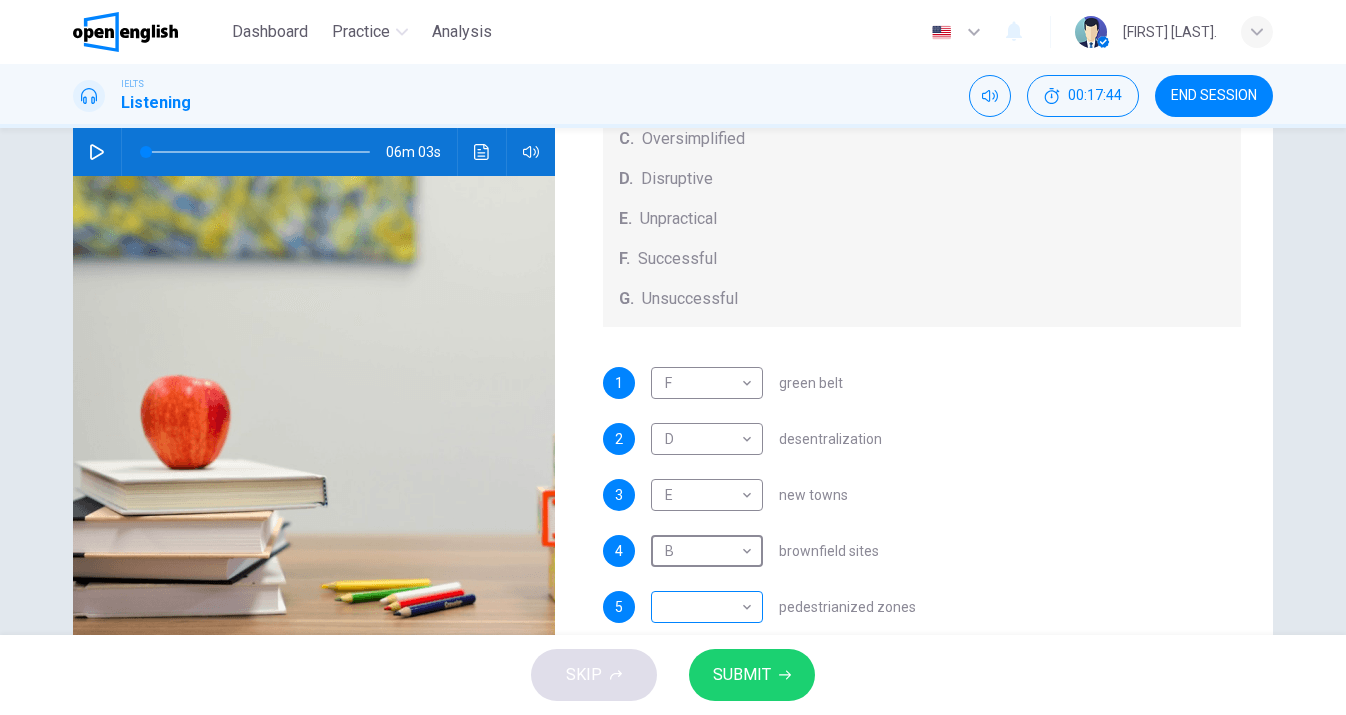 click on "This site uses cookies, as explained in our  Privacy Policy . If you agree to the use of cookies, please click the Accept button and continue to browse our site.   Privacy Policy Accept This site uses cookies, as explained in our  Privacy Policy . If you agree to the use of cookies, please click the Accept button and continue to browse our site.   Privacy Policy Accept Dashboard Practice Analysis English ** ​ [FIRST] [LAST] . IELTS Listening 00:17:44 END SESSION Questions 1 - 5 How do the speakers describe the green urban planning options? Choose  FIVE  descriptions from the box and select the correct letter next to the questions. Descriptions A. Dangerous B. Too expensive C. Oversimplified  D. Disruptive E. Unpractical F. Successful G. Unsuccessful 1 F * ​ green belt 2 D * ​ desentralization 3 E * ​ new towns 4 B * ​ brownfield sites 5 ​ ​ pedestrianized zones Case Study 06m 03s SKIP SUBMIT Open English - Online English Dashboard Practice Analysis Notifications 1 © Copyright  2025" at bounding box center (673, 357) 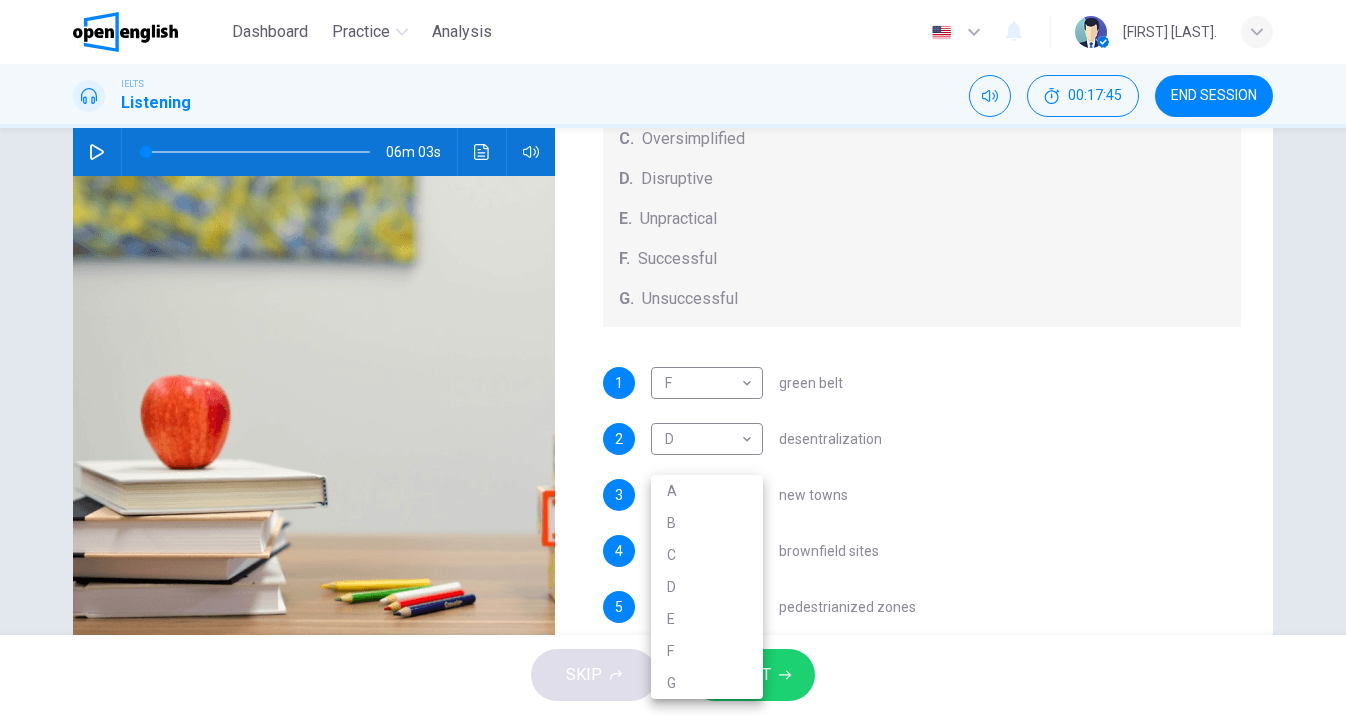 click on "A" at bounding box center [707, 491] 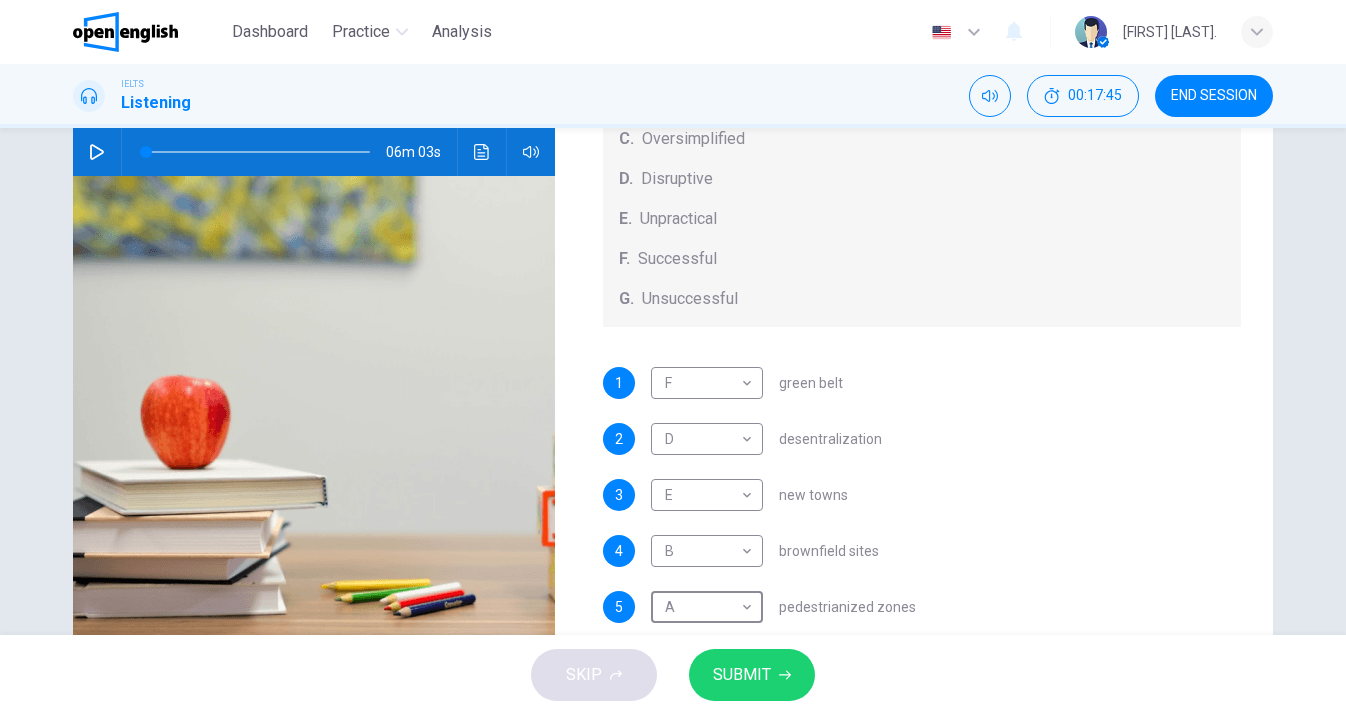 scroll, scrollTop: 201, scrollLeft: 0, axis: vertical 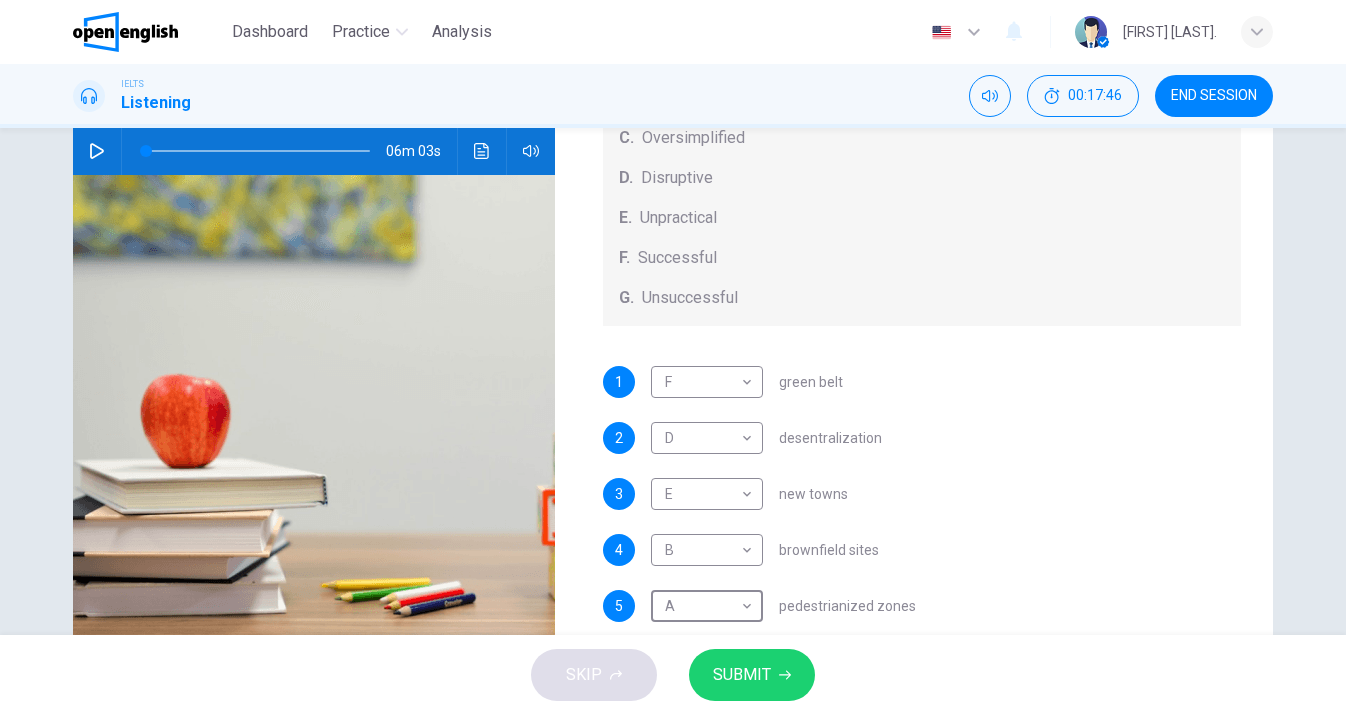 click on "SUBMIT" at bounding box center [752, 675] 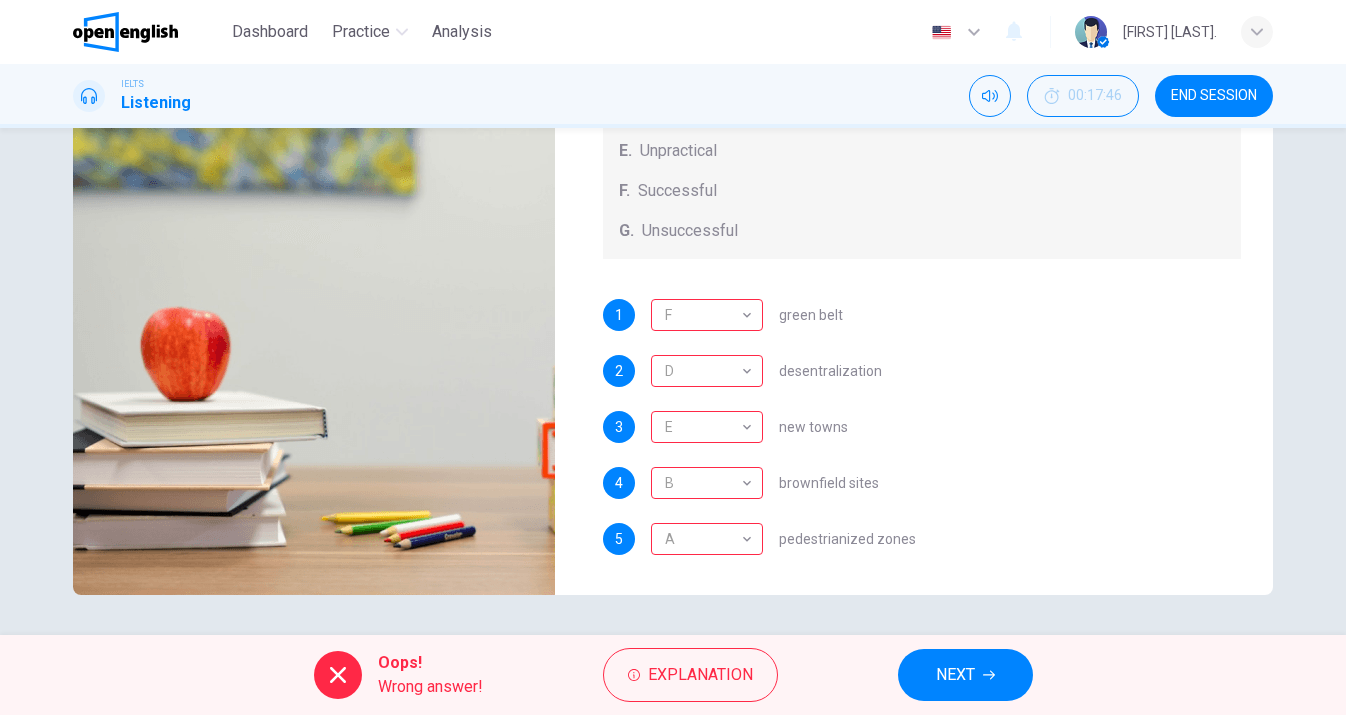 scroll, scrollTop: 268, scrollLeft: 0, axis: vertical 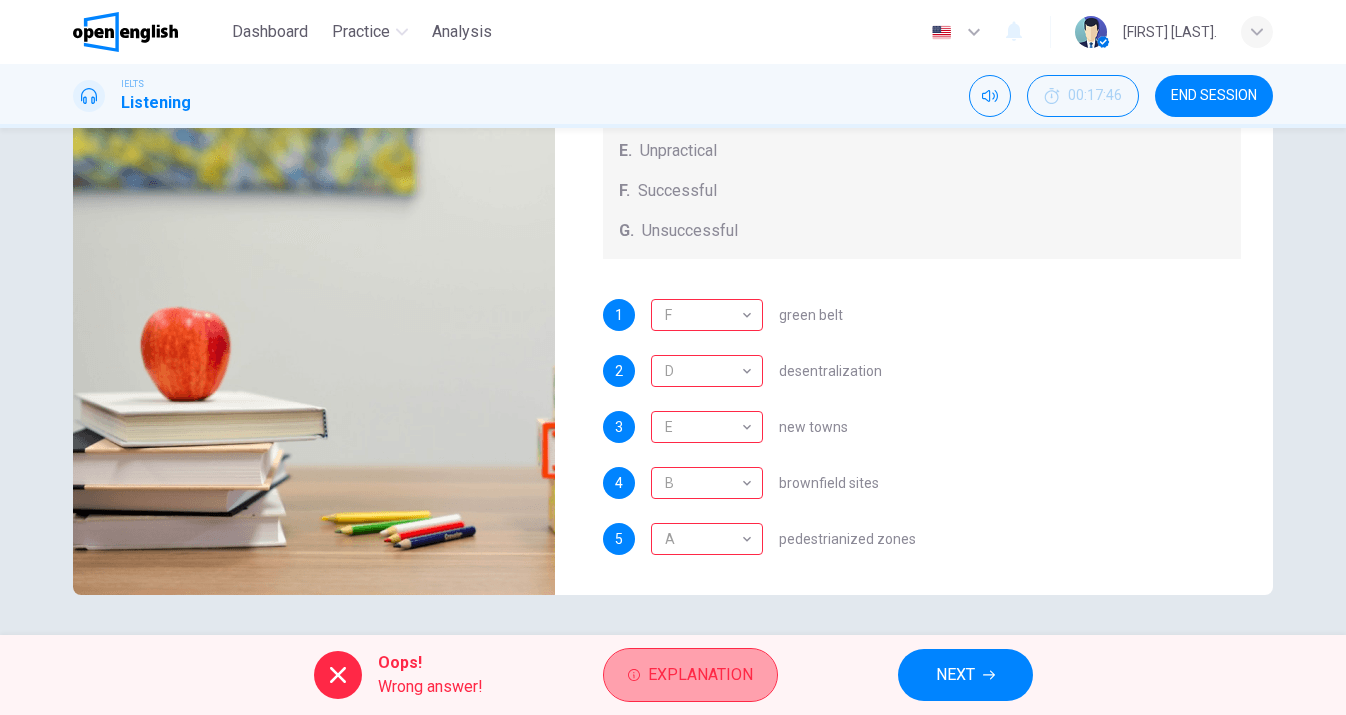 click on "Explanation" at bounding box center (700, 675) 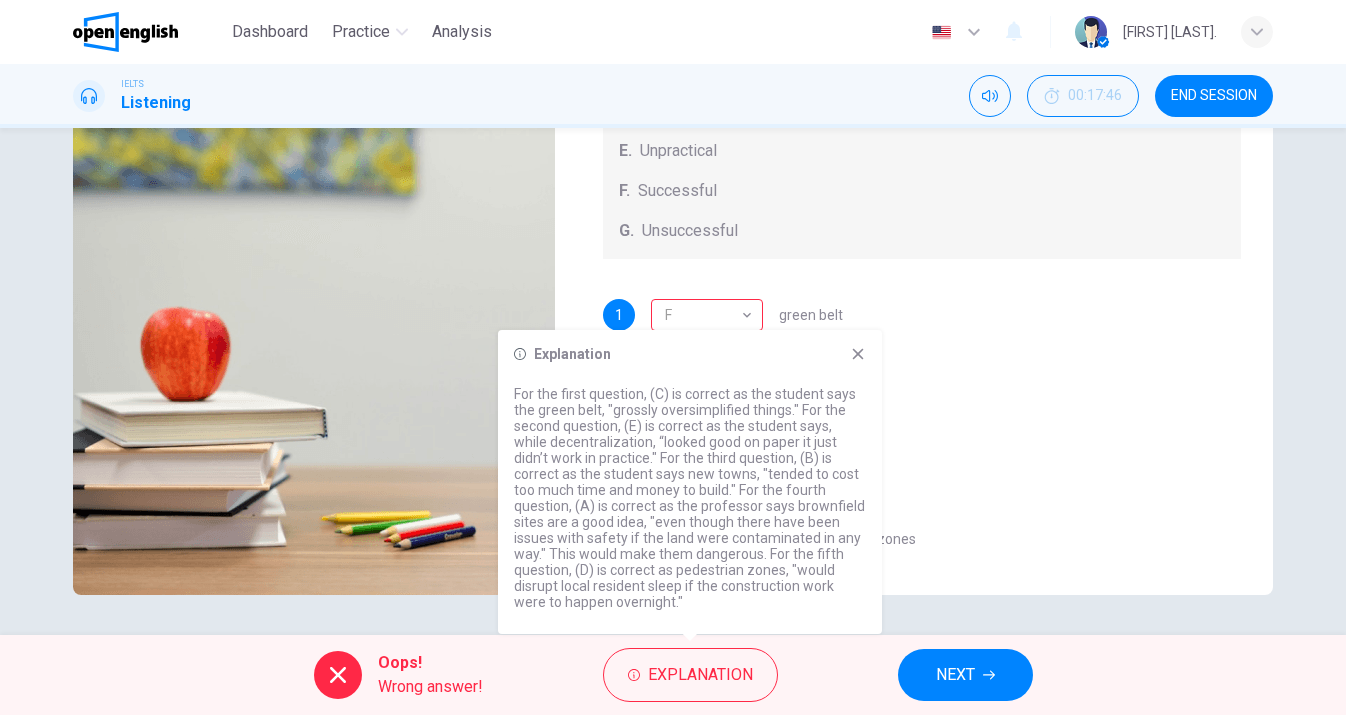 click 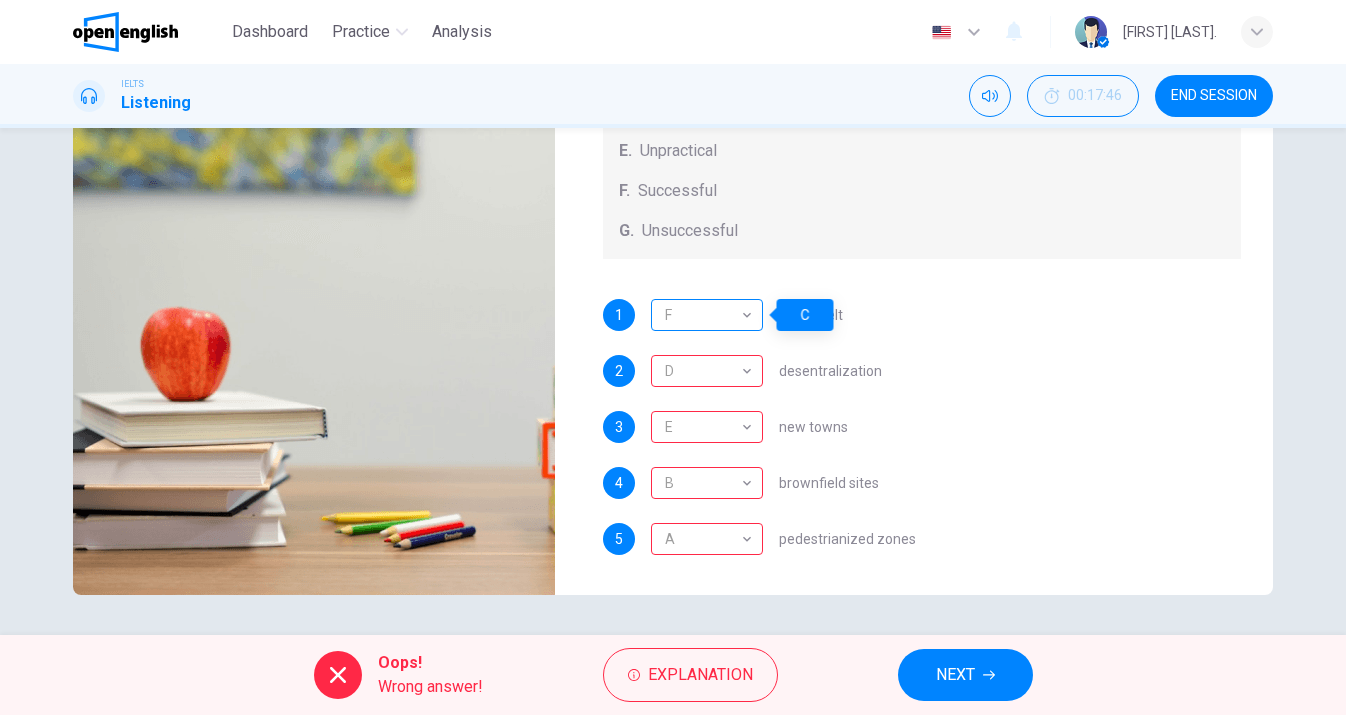 click on "F" at bounding box center [703, 315] 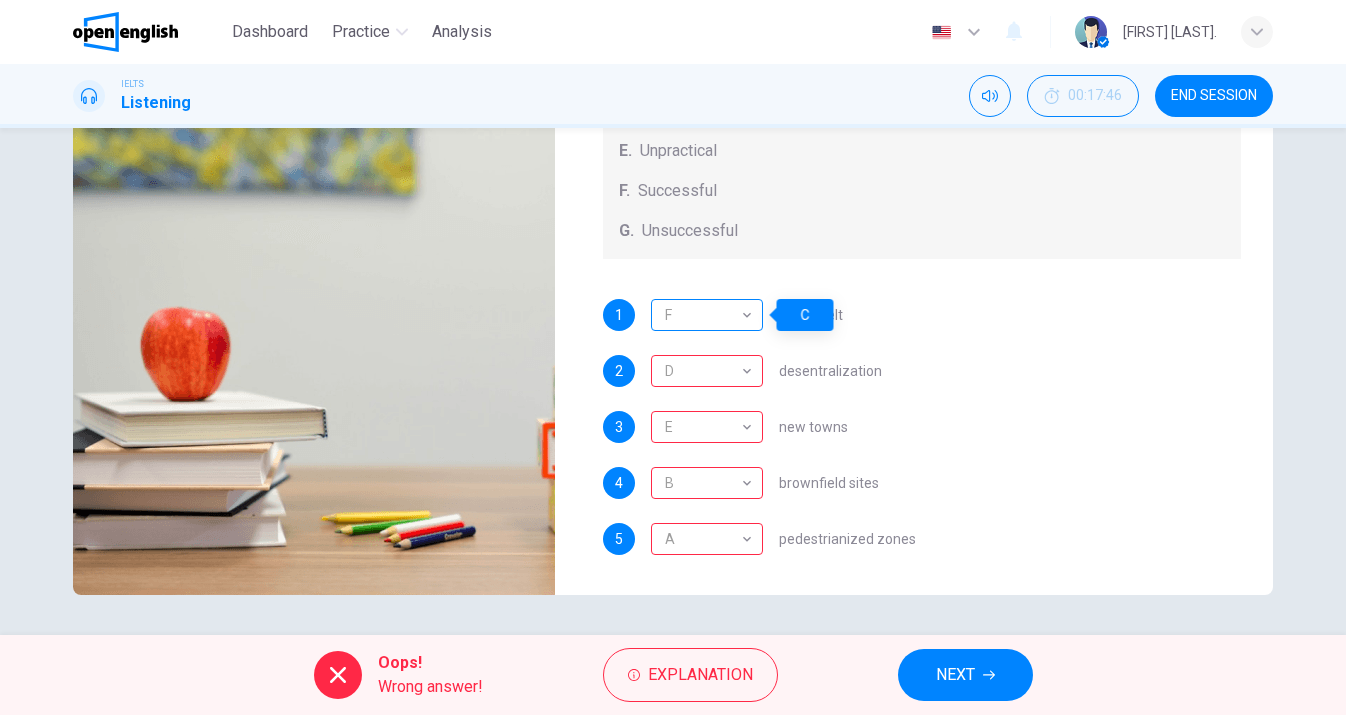 click on "F" at bounding box center (703, 315) 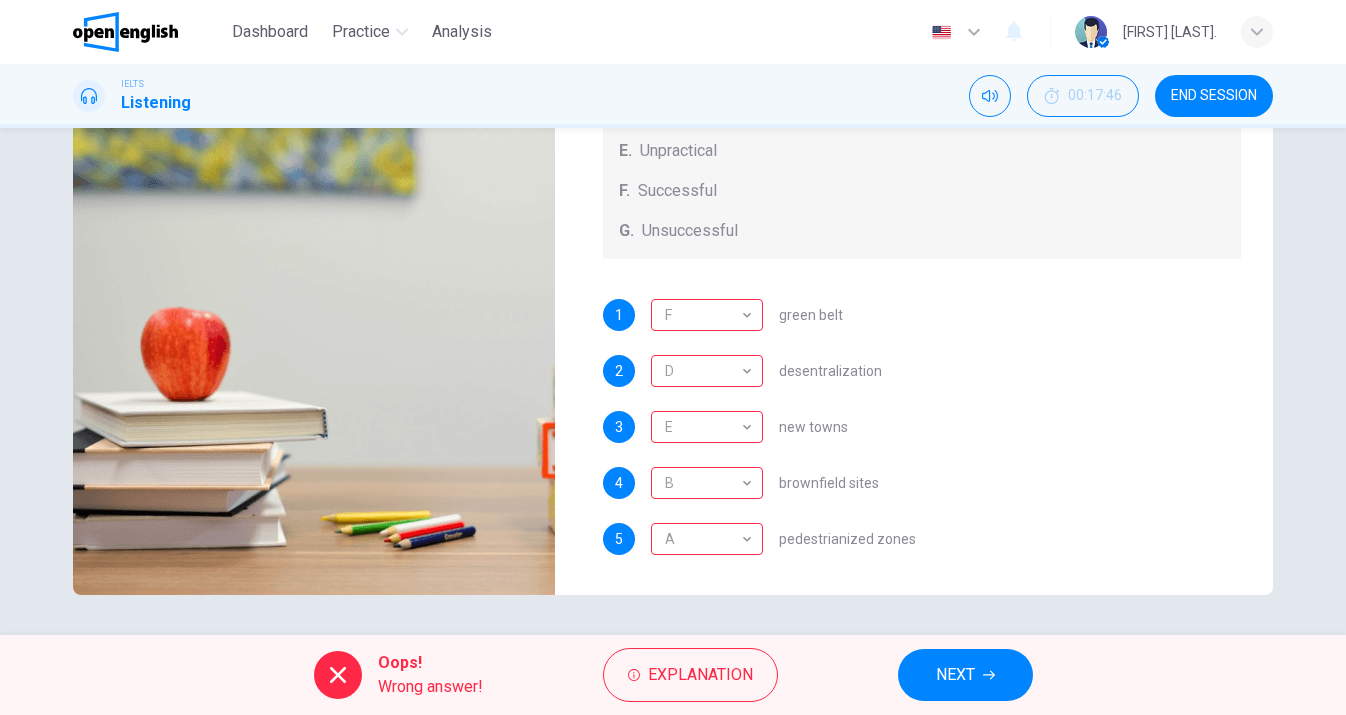 click on "4 B * ​ brownfield sites" at bounding box center [922, 483] 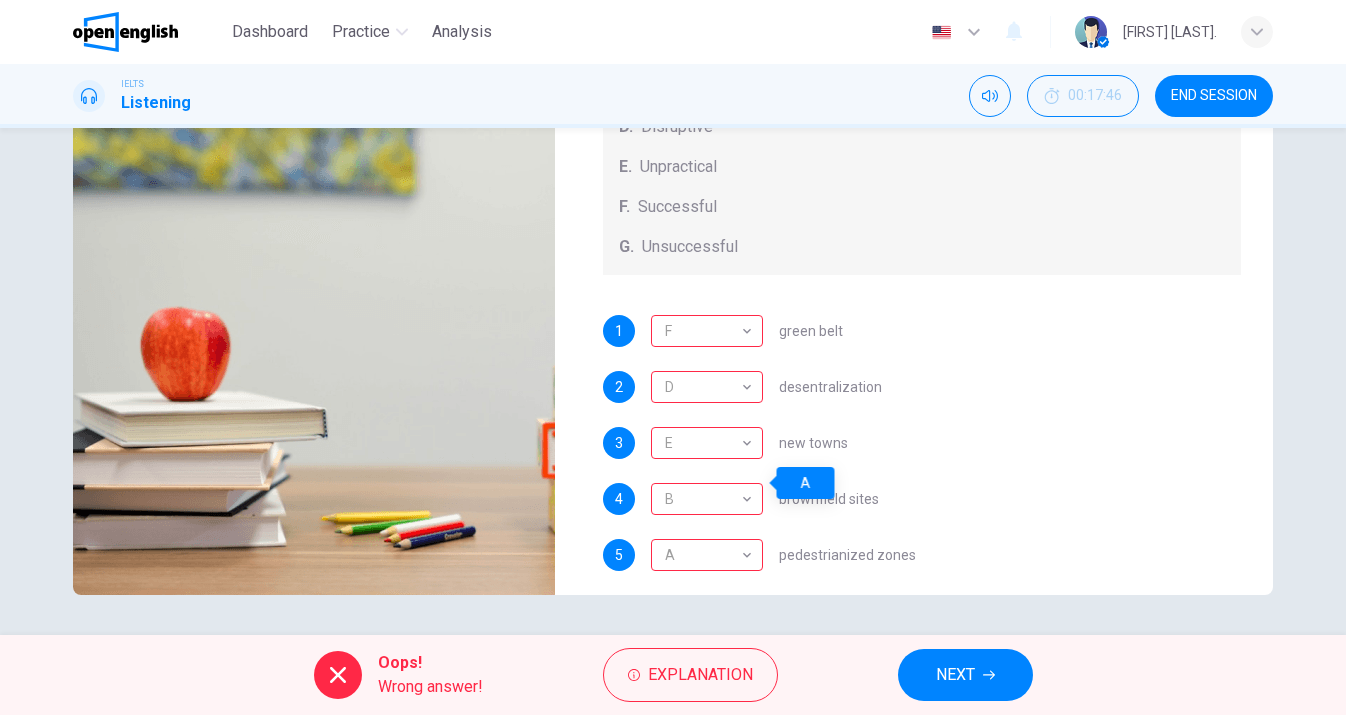 scroll, scrollTop: 185, scrollLeft: 0, axis: vertical 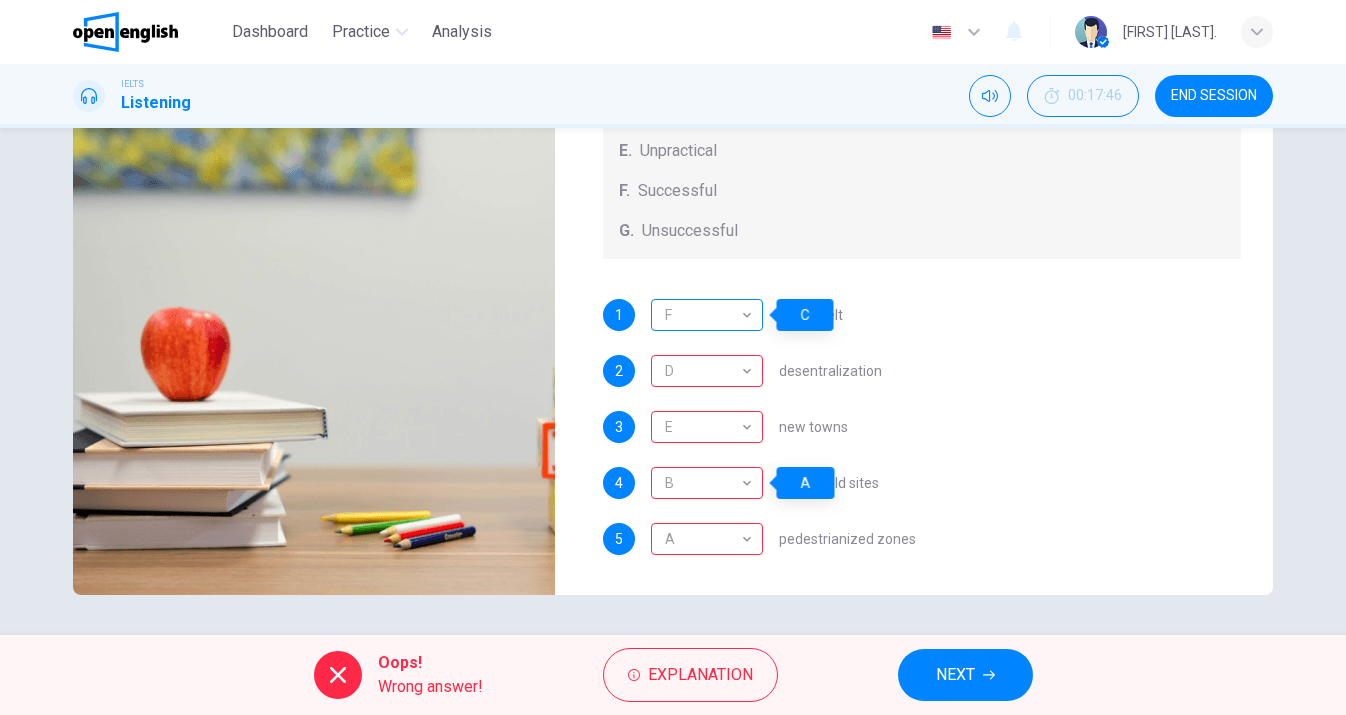 click on "F" at bounding box center [703, 315] 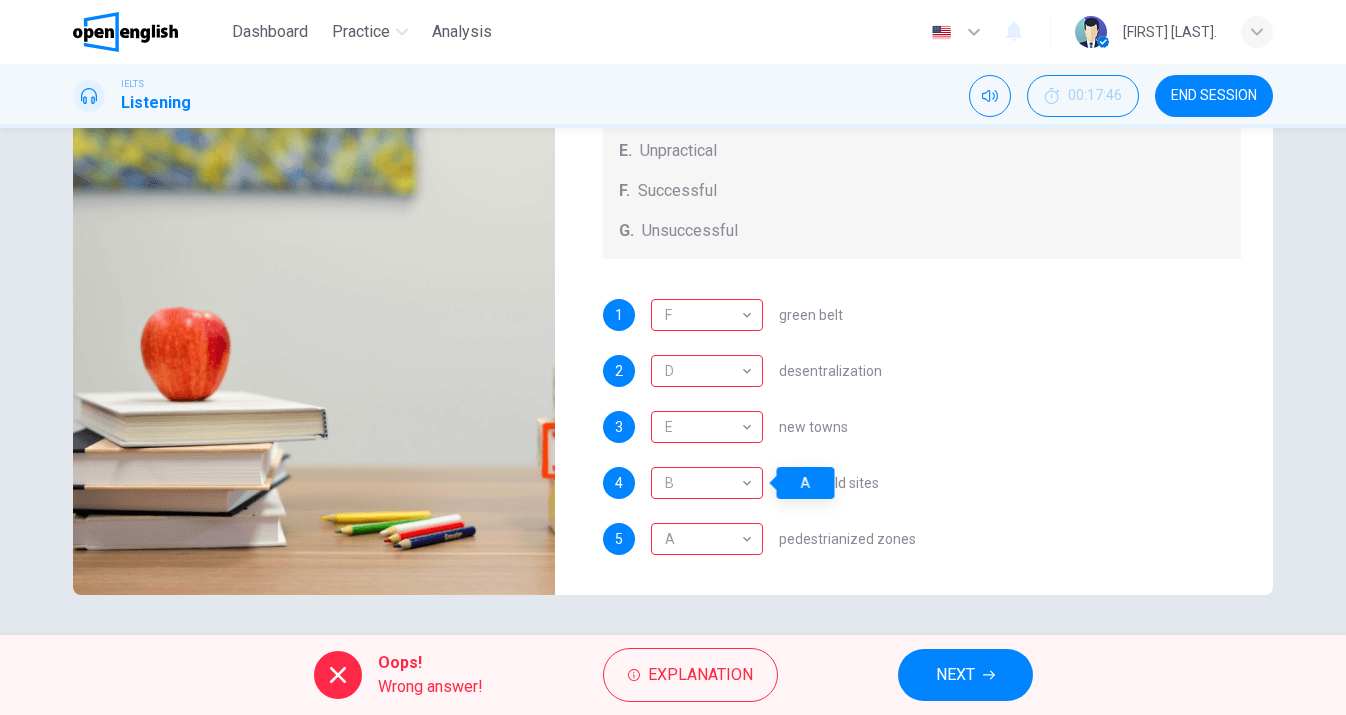 click 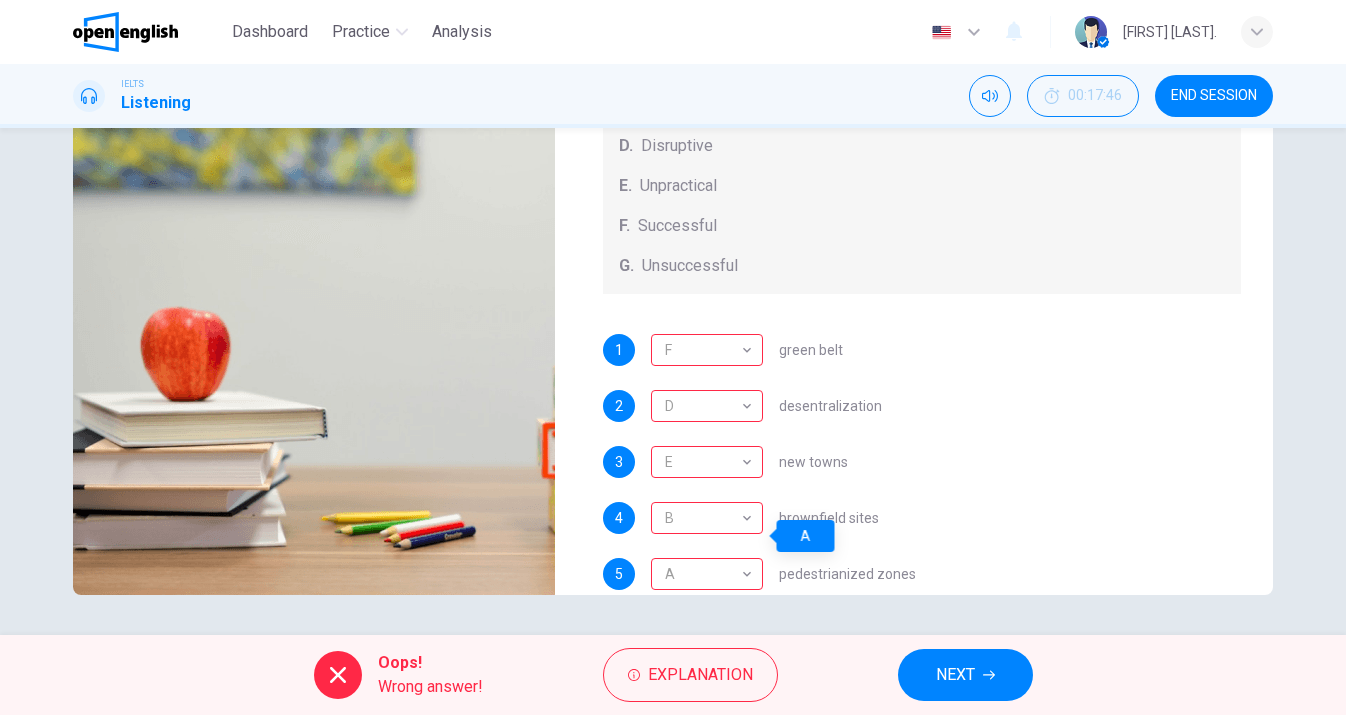 scroll, scrollTop: 132, scrollLeft: 0, axis: vertical 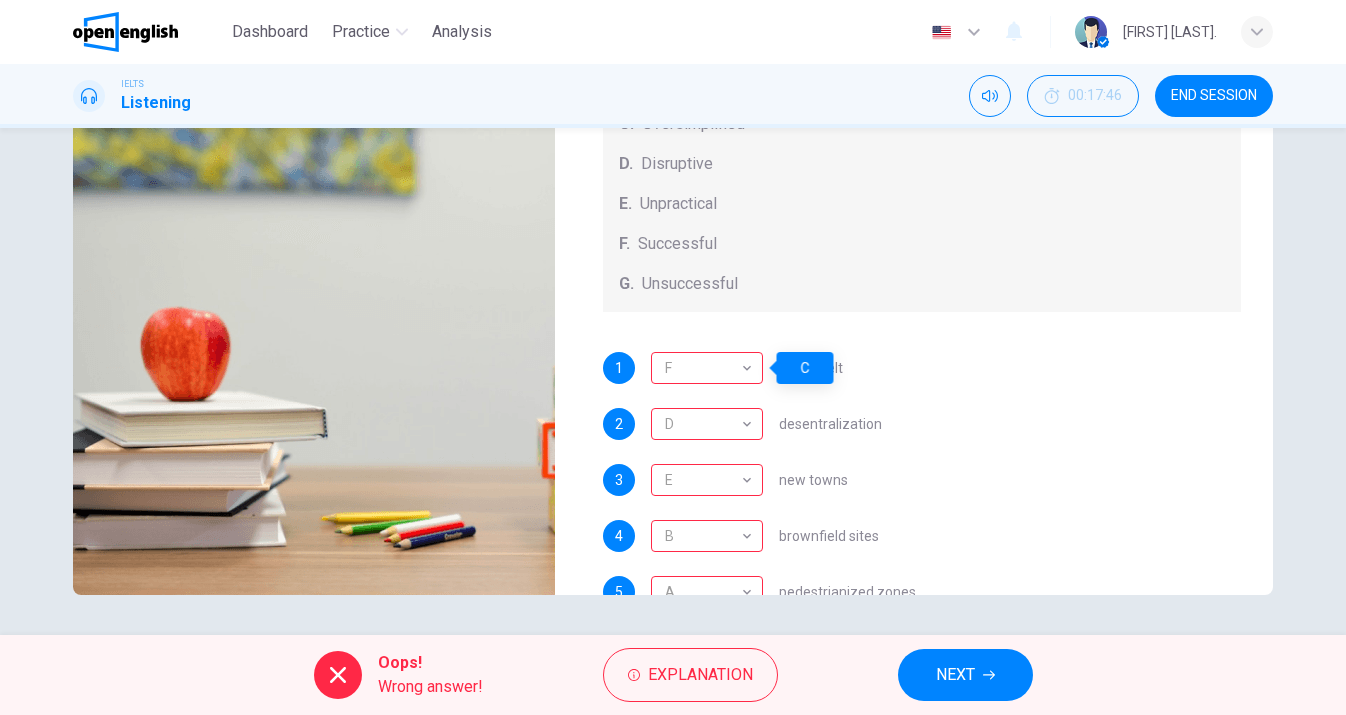 click on "C" at bounding box center [805, 368] 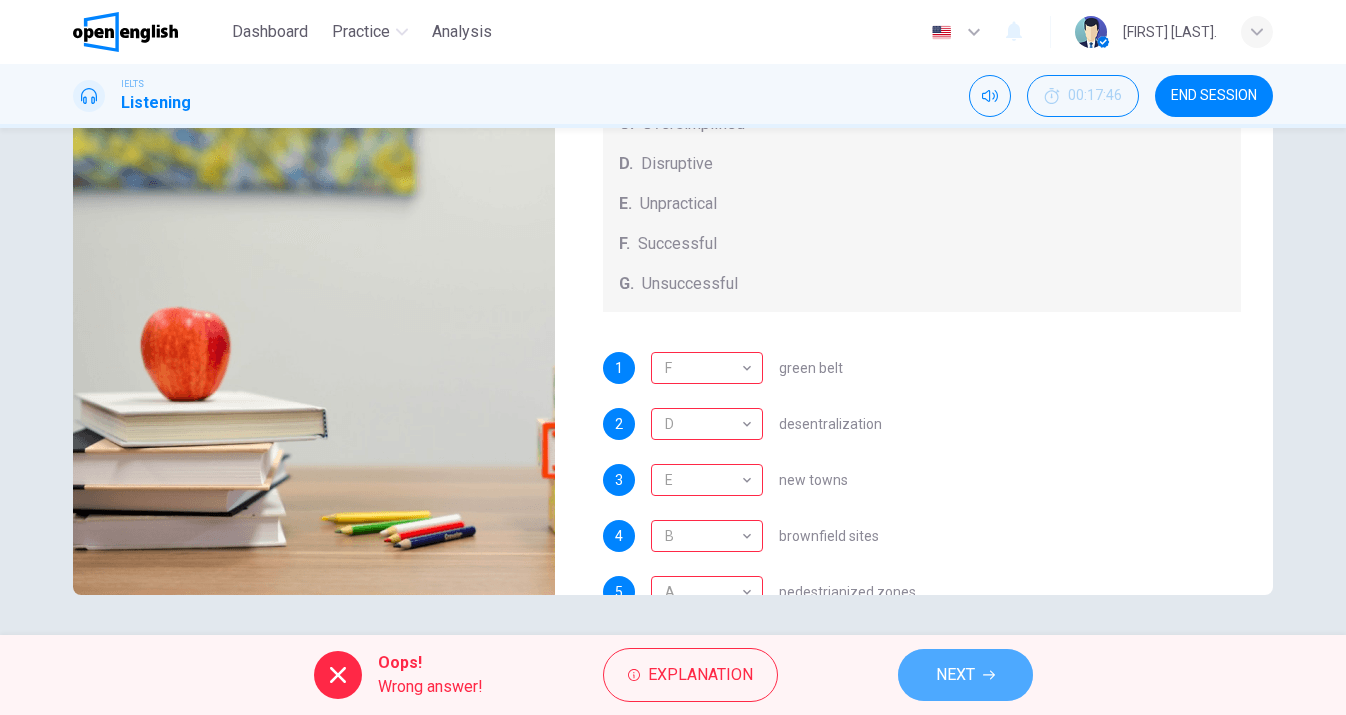 click on "NEXT" at bounding box center (965, 675) 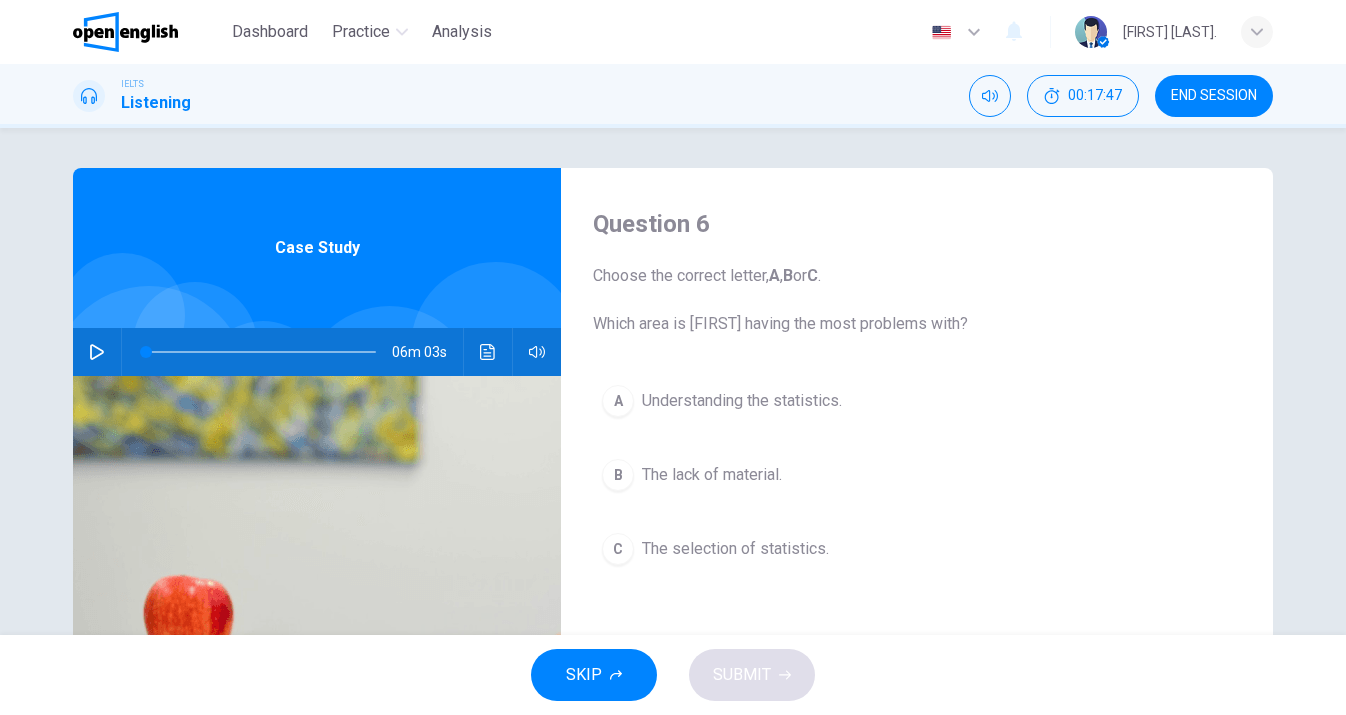 scroll, scrollTop: 0, scrollLeft: 0, axis: both 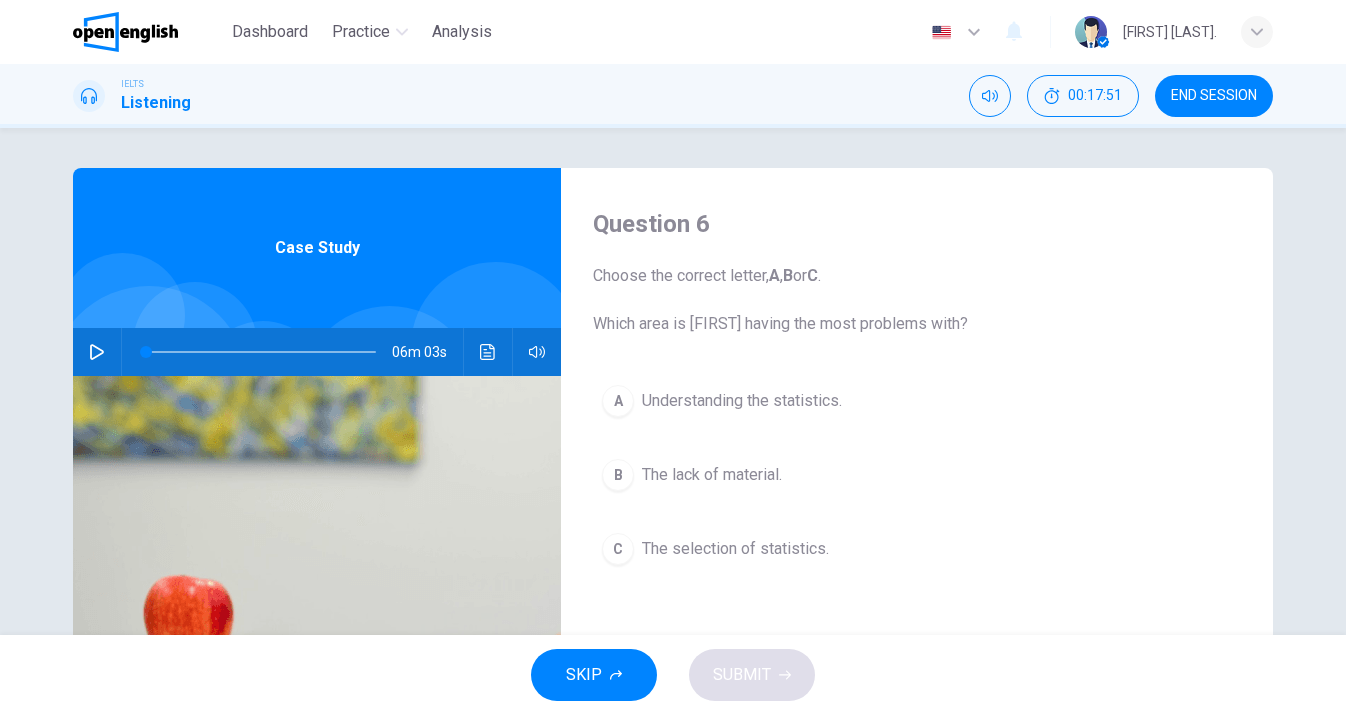 click at bounding box center (125, 32) 